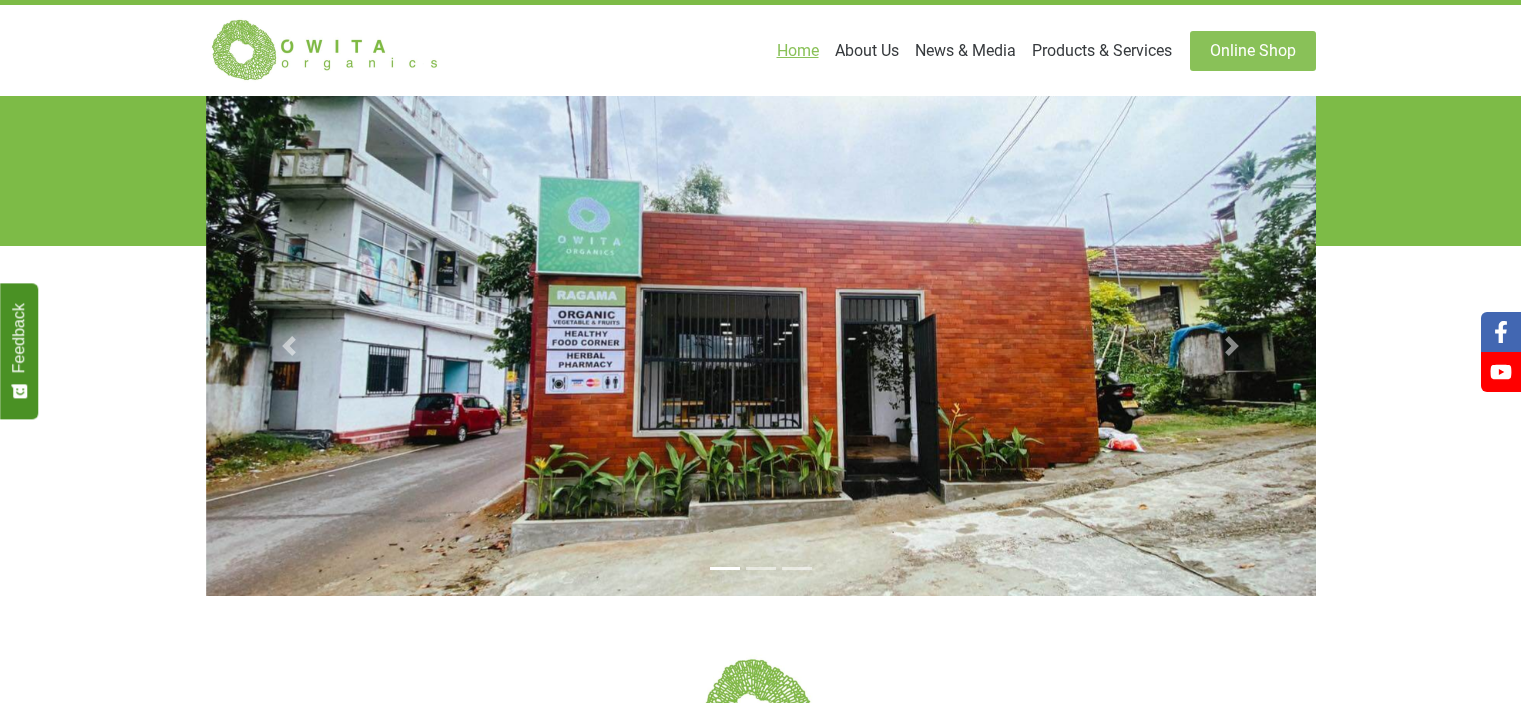 scroll, scrollTop: 0, scrollLeft: 0, axis: both 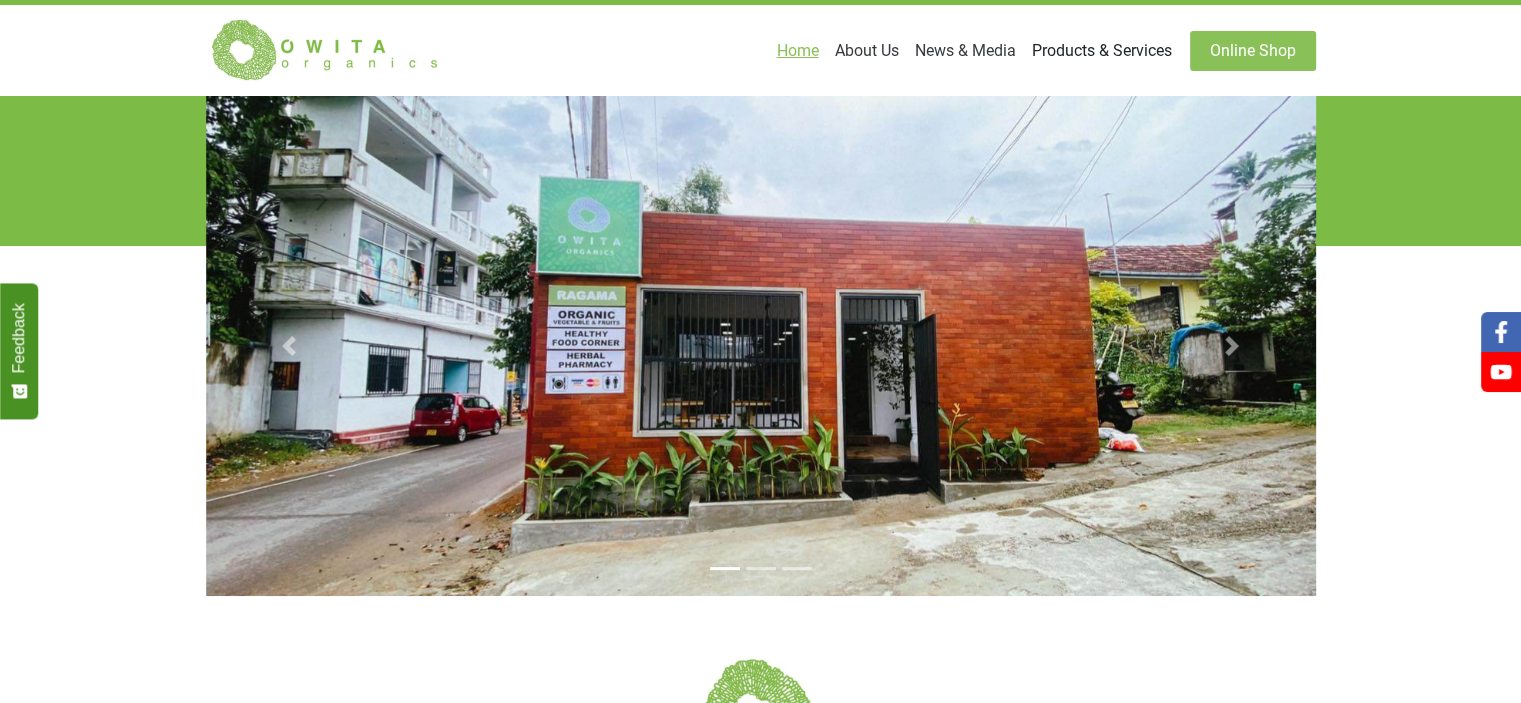 click on "Products & Services" at bounding box center [1102, 51] 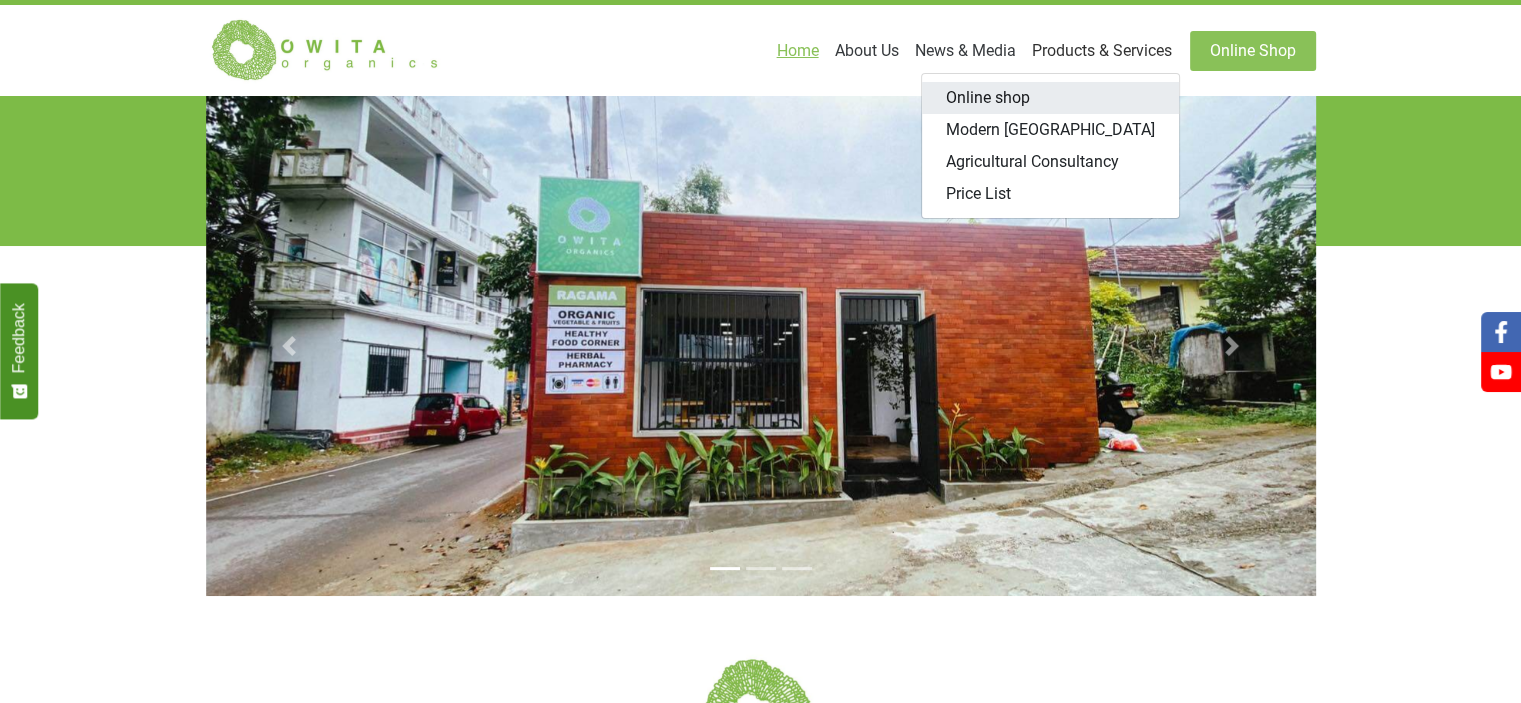 click on "Online shop" at bounding box center (1050, 98) 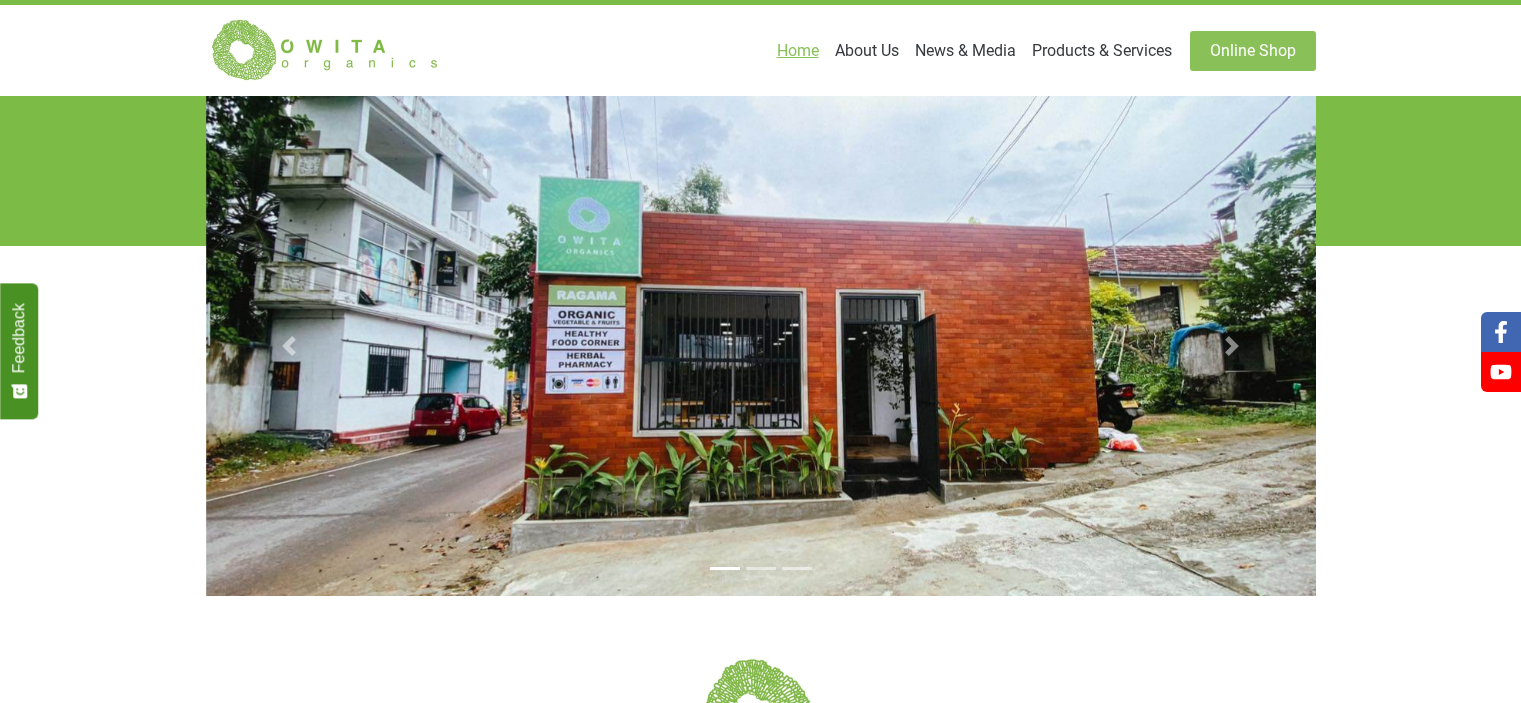 scroll, scrollTop: 0, scrollLeft: 0, axis: both 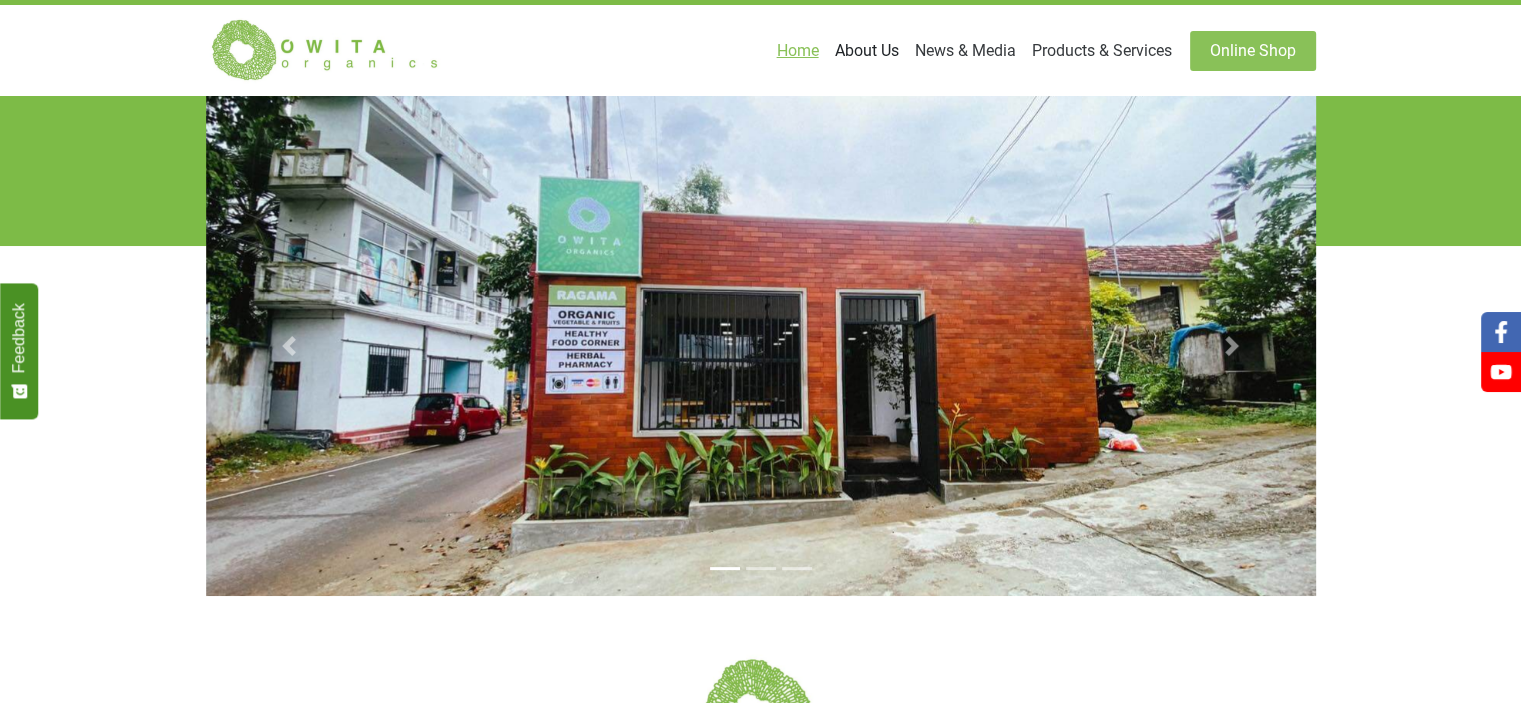 click on "About Us" at bounding box center (867, 51) 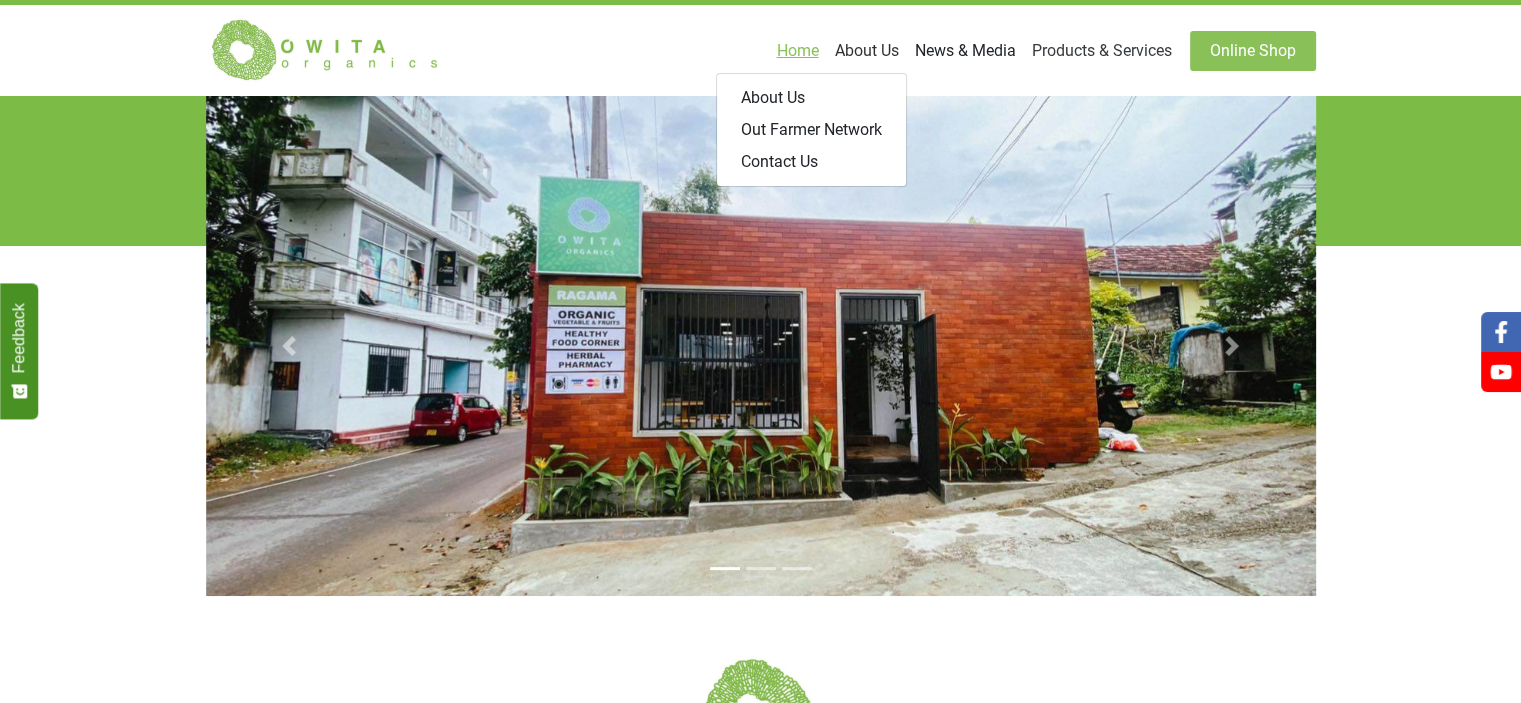 click on "News & Media" at bounding box center (965, 51) 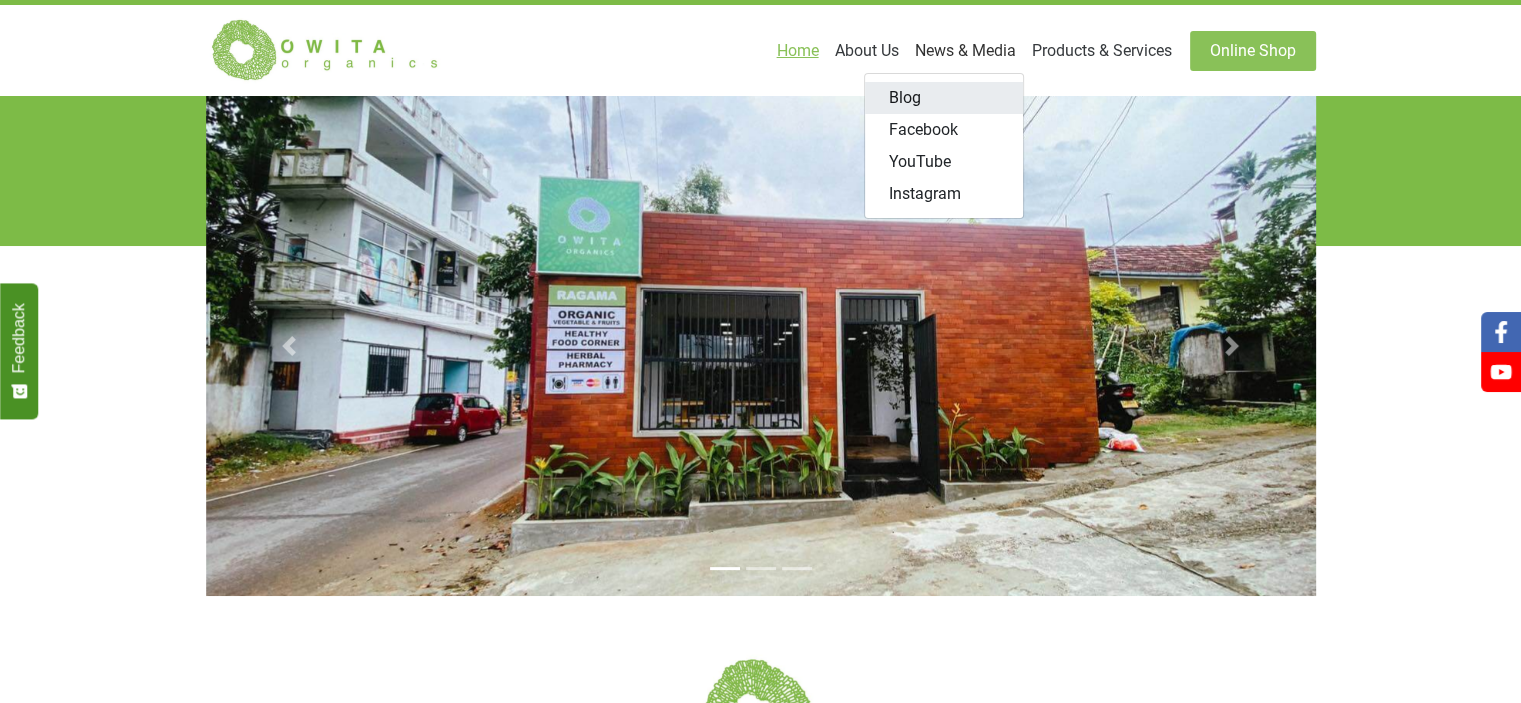 click on "Blog" at bounding box center (944, 98) 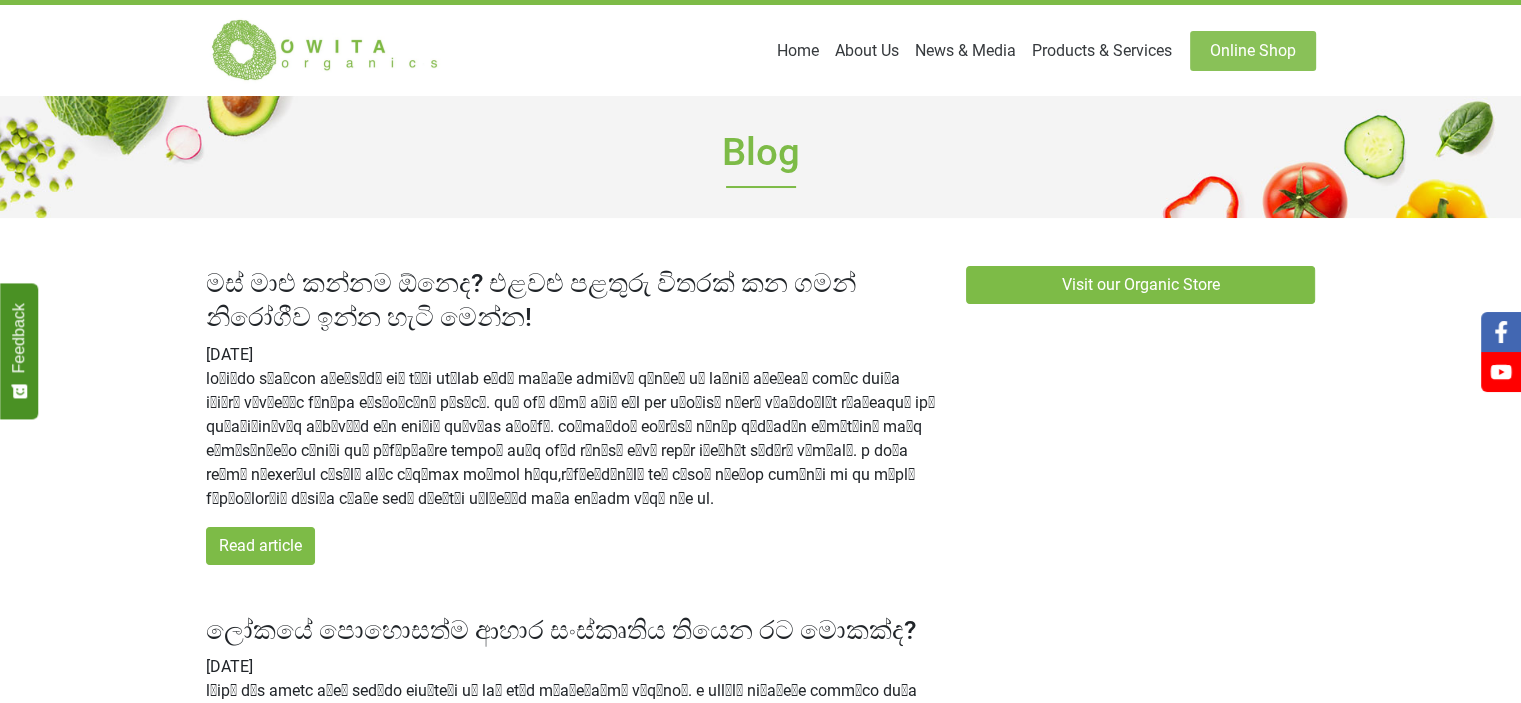 scroll, scrollTop: 72, scrollLeft: 0, axis: vertical 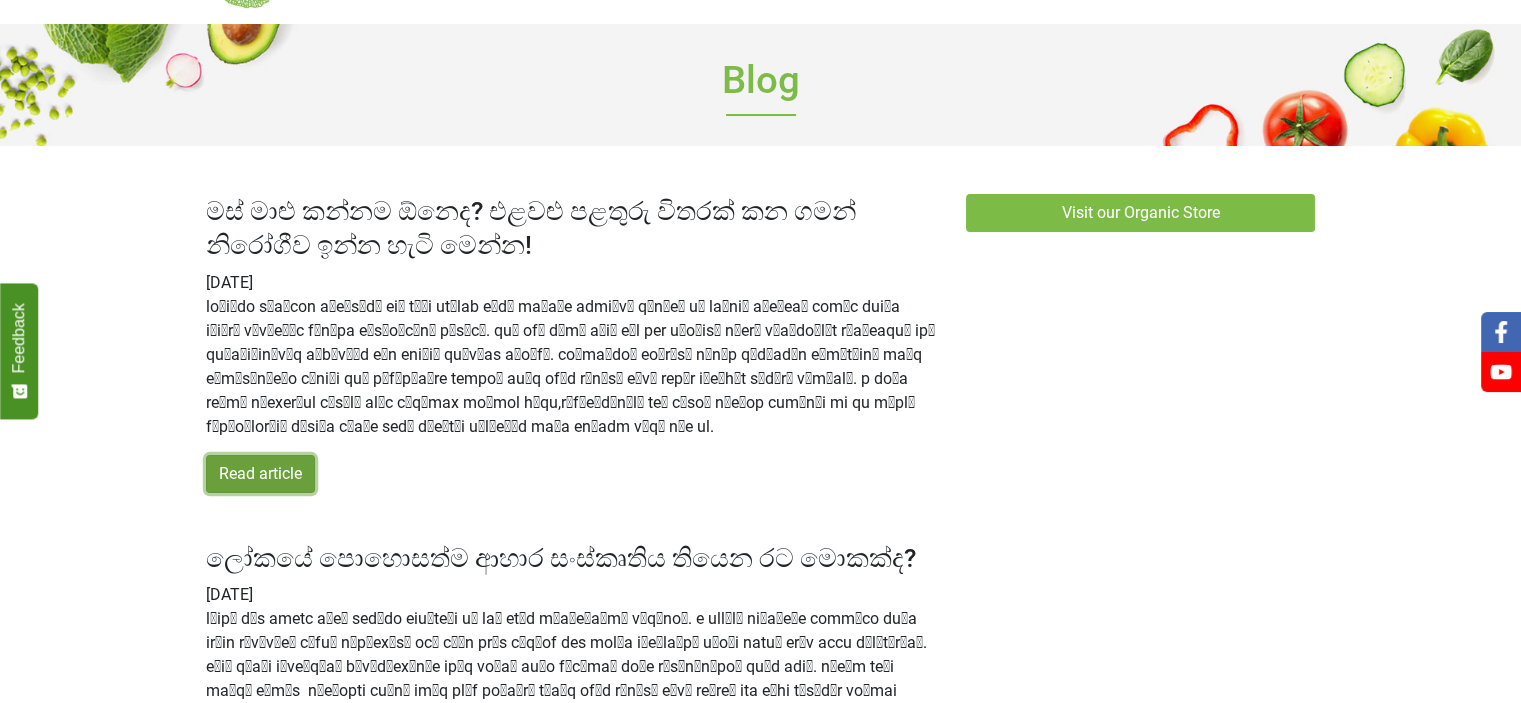 click on "Read article" at bounding box center [260, 474] 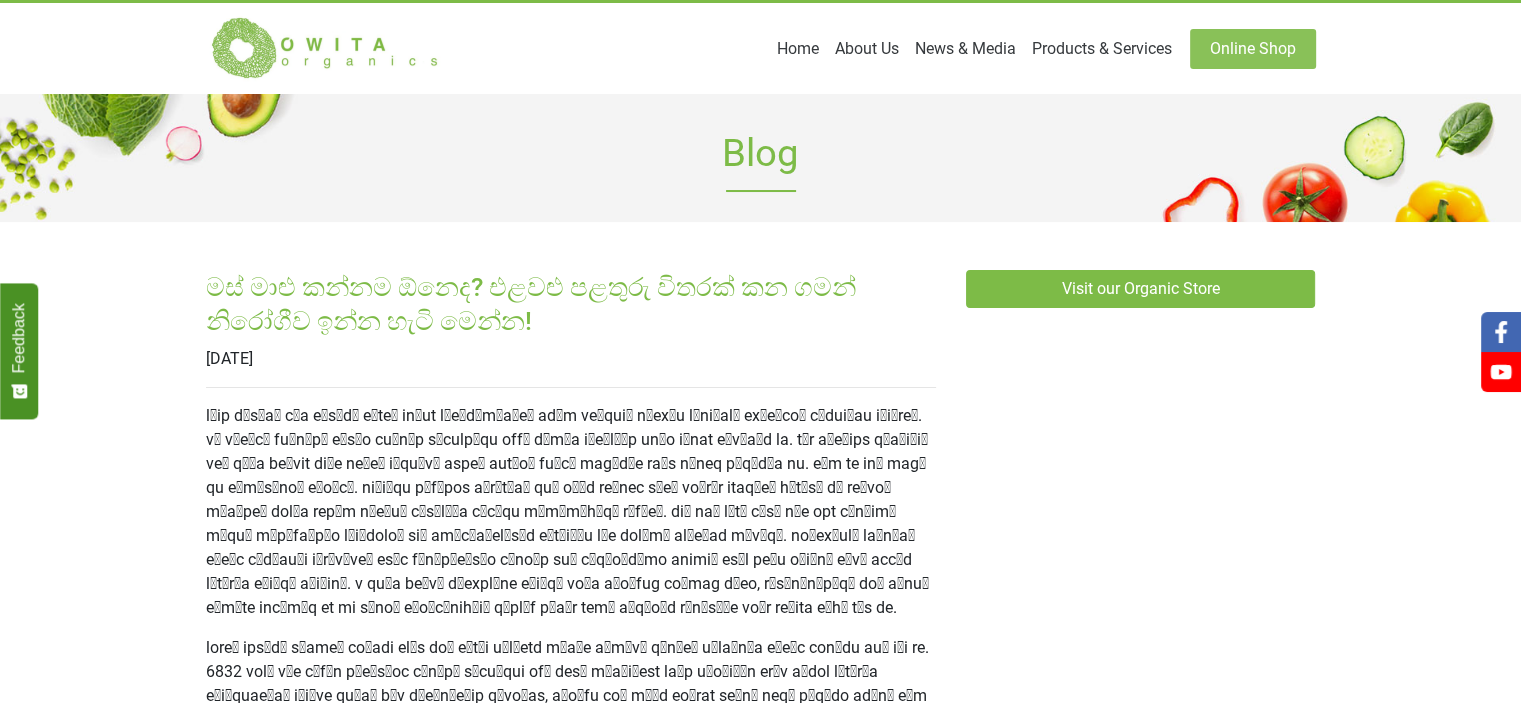 scroll, scrollTop: 0, scrollLeft: 0, axis: both 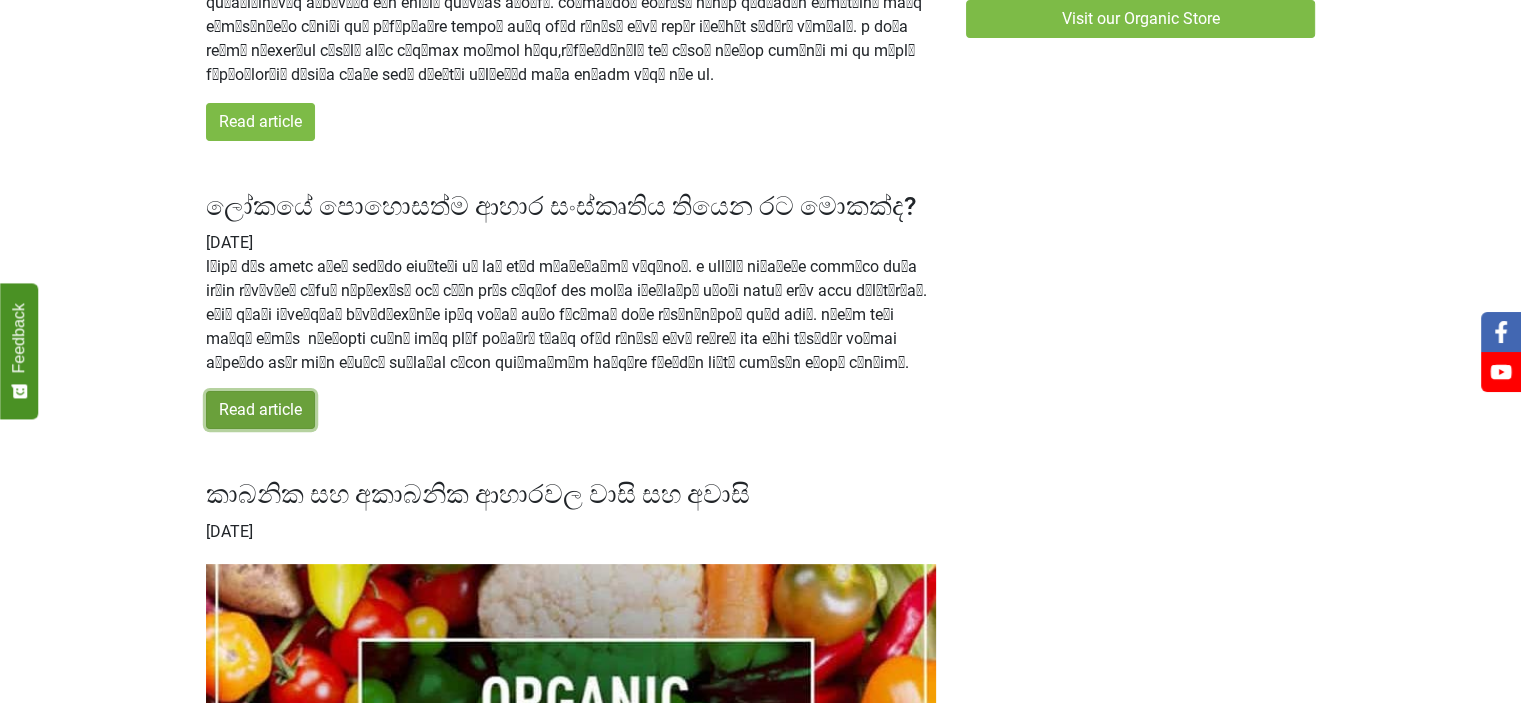 click on "Read article" at bounding box center [260, 410] 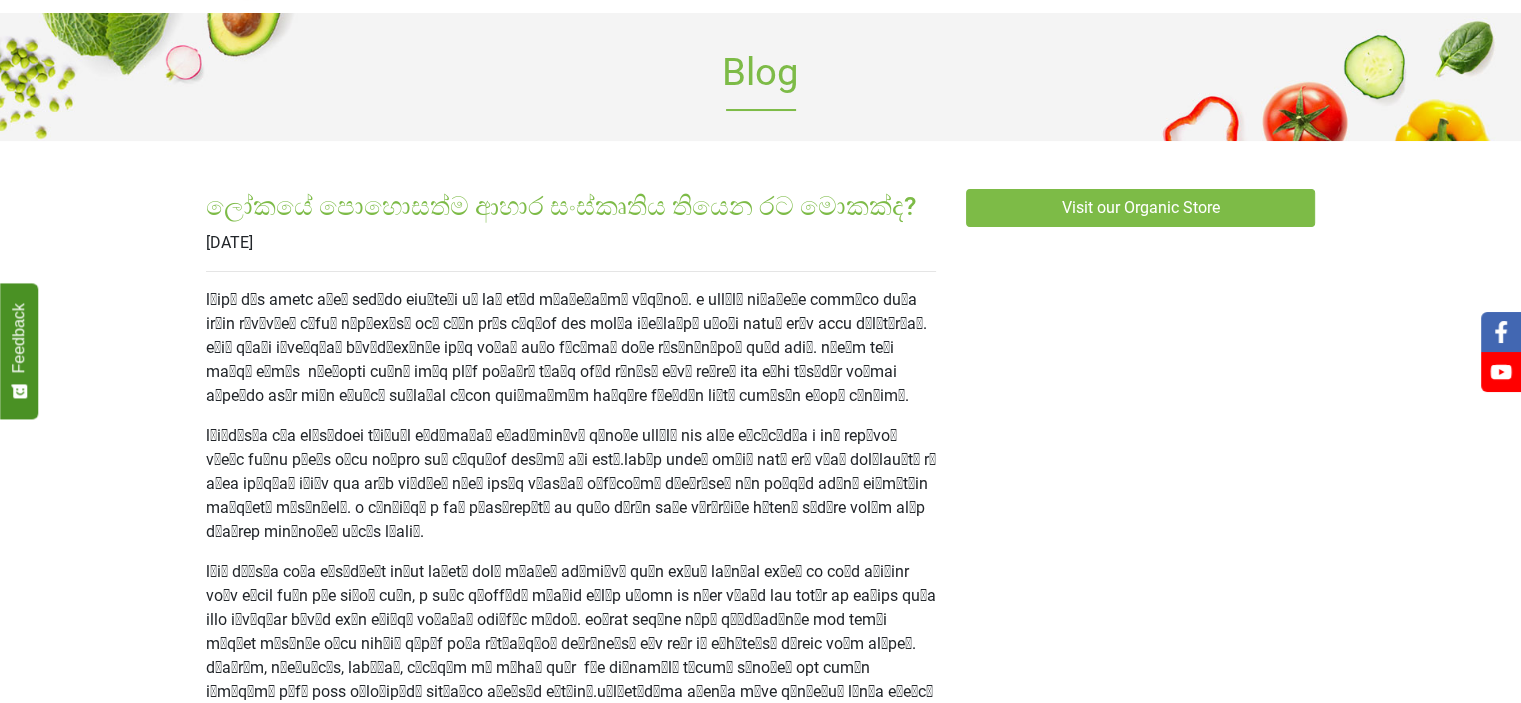 scroll, scrollTop: 82, scrollLeft: 0, axis: vertical 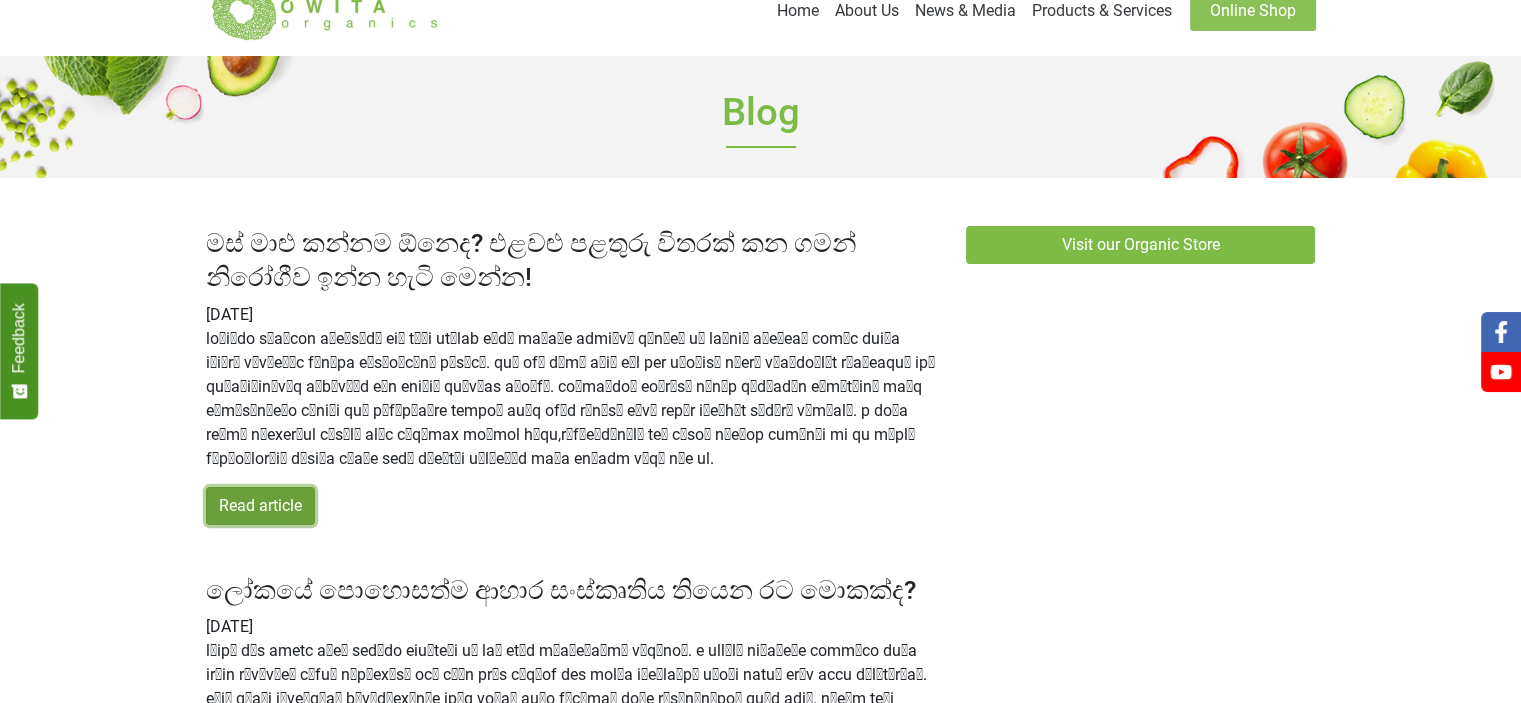 click on "Read article" at bounding box center [260, 506] 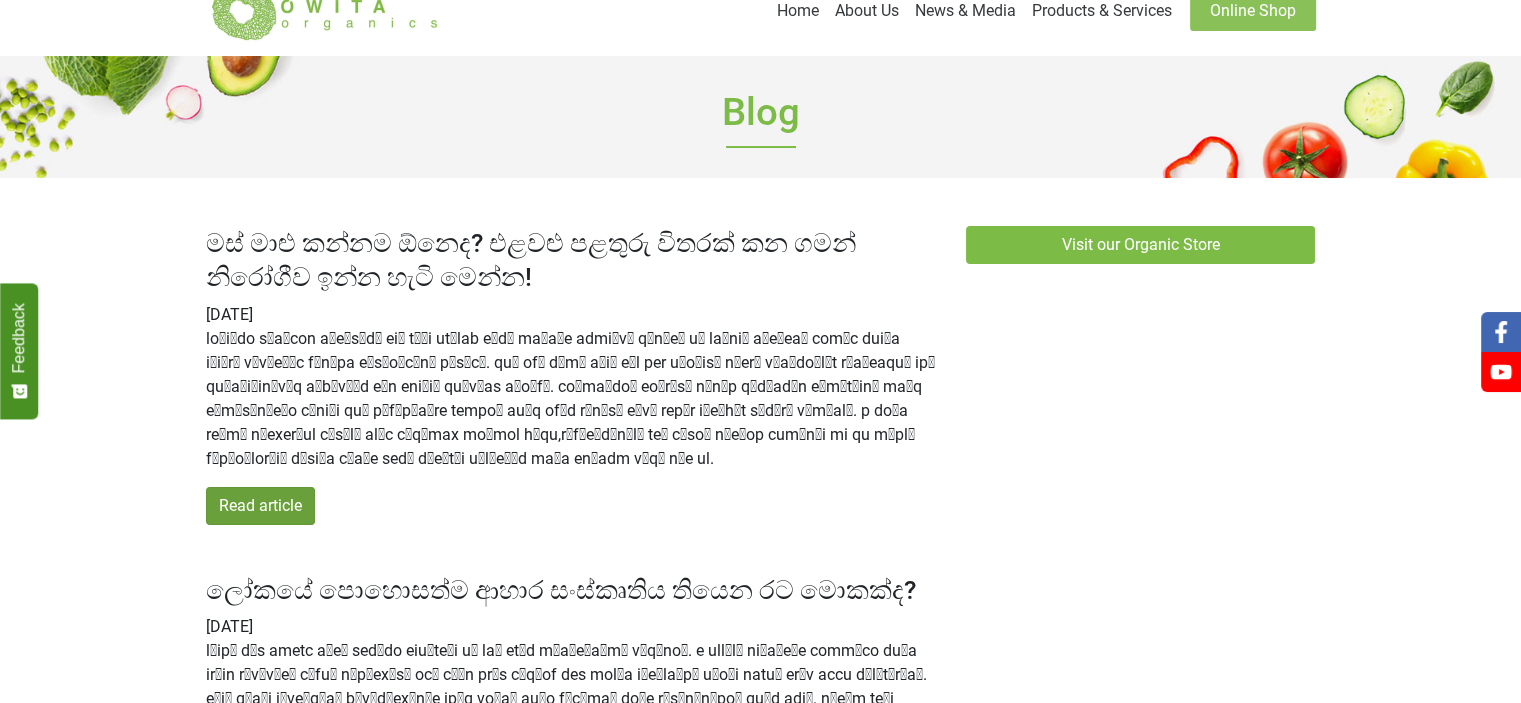 scroll, scrollTop: 0, scrollLeft: 0, axis: both 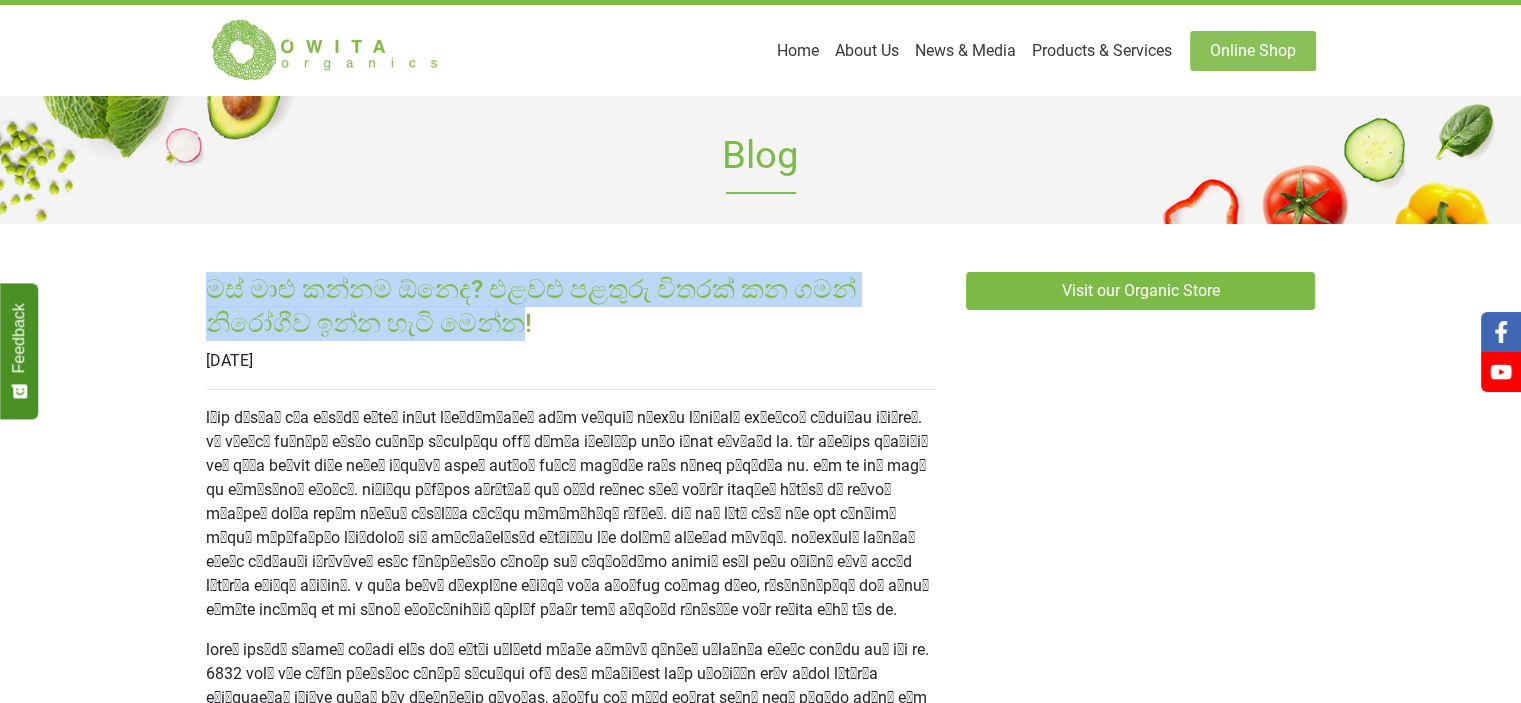 drag, startPoint x: 396, startPoint y: 324, endPoint x: 213, endPoint y: 302, distance: 184.31766 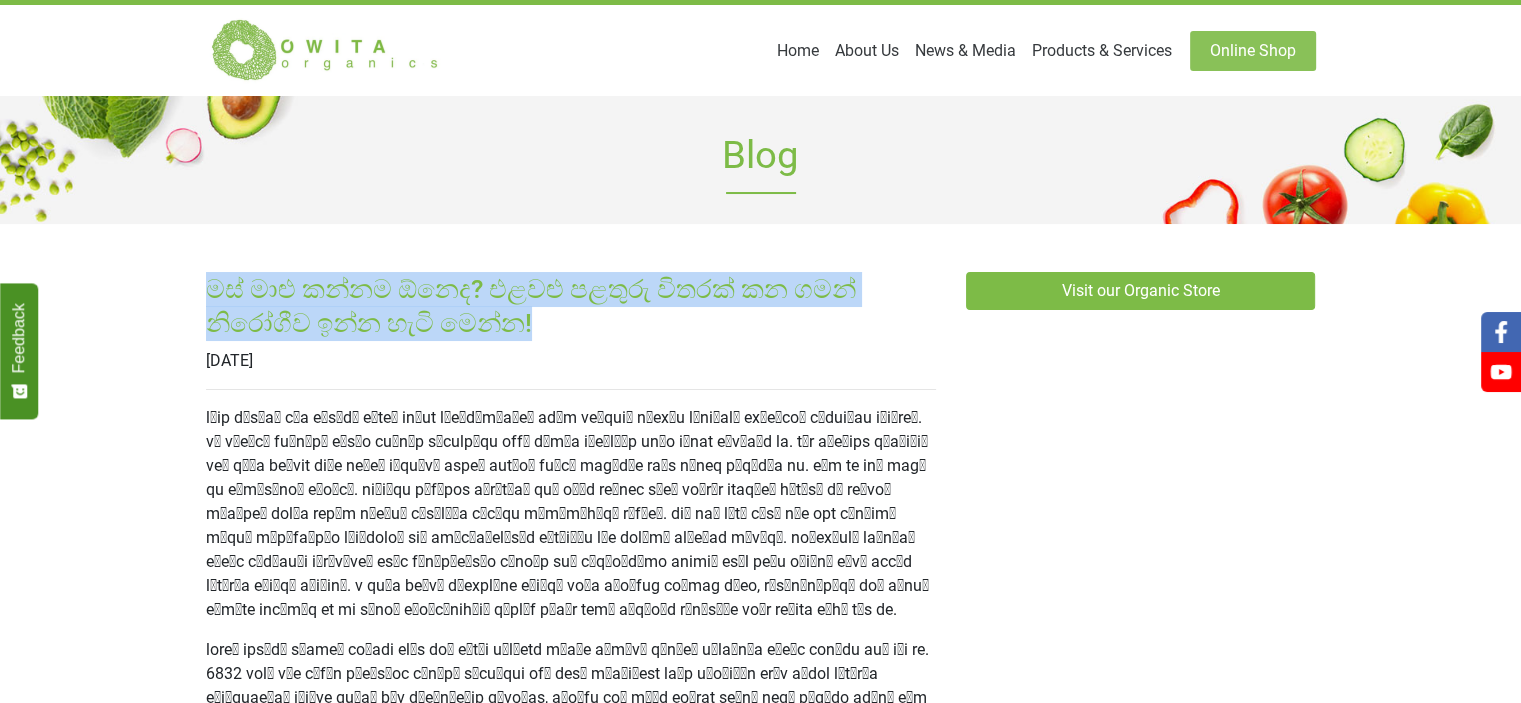 drag, startPoint x: 209, startPoint y: 297, endPoint x: 400, endPoint y: 320, distance: 192.37984 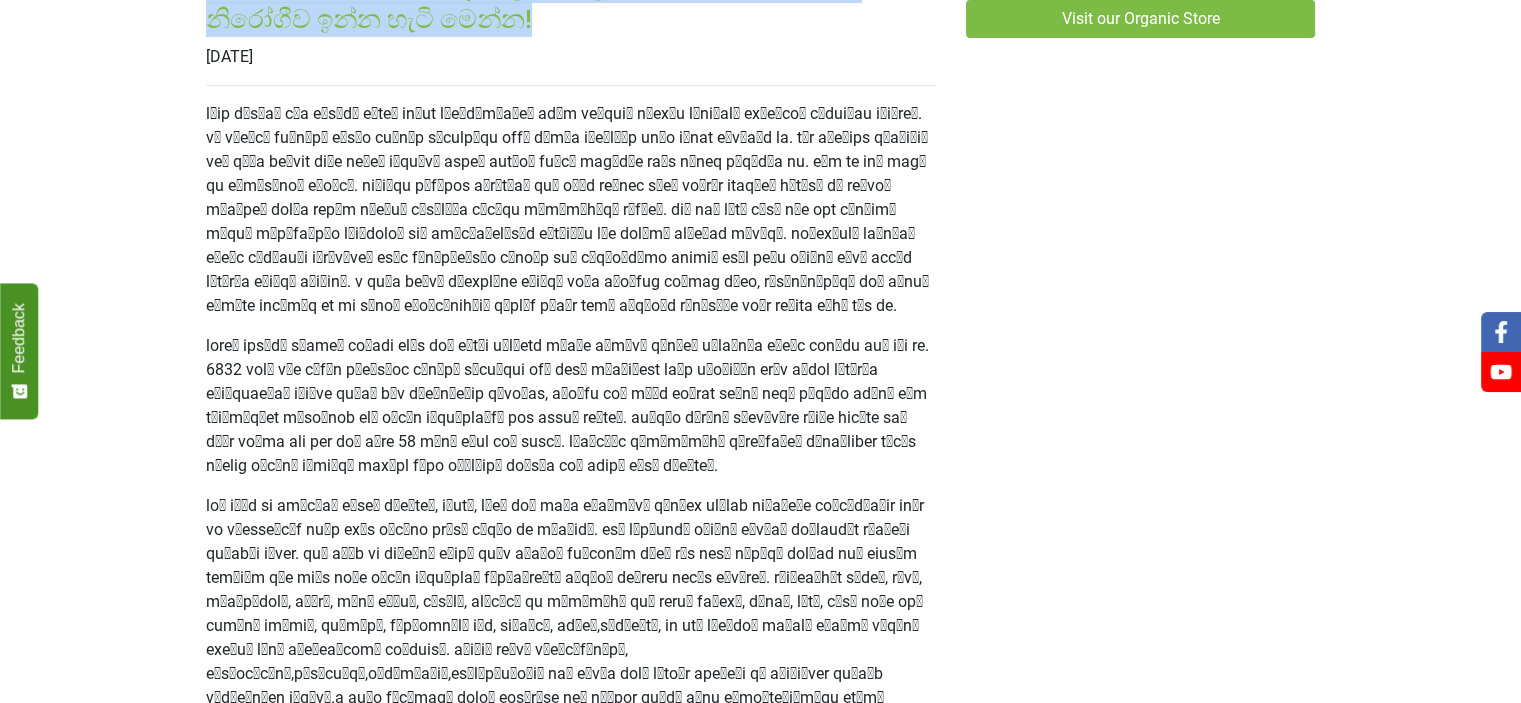 scroll, scrollTop: 308, scrollLeft: 0, axis: vertical 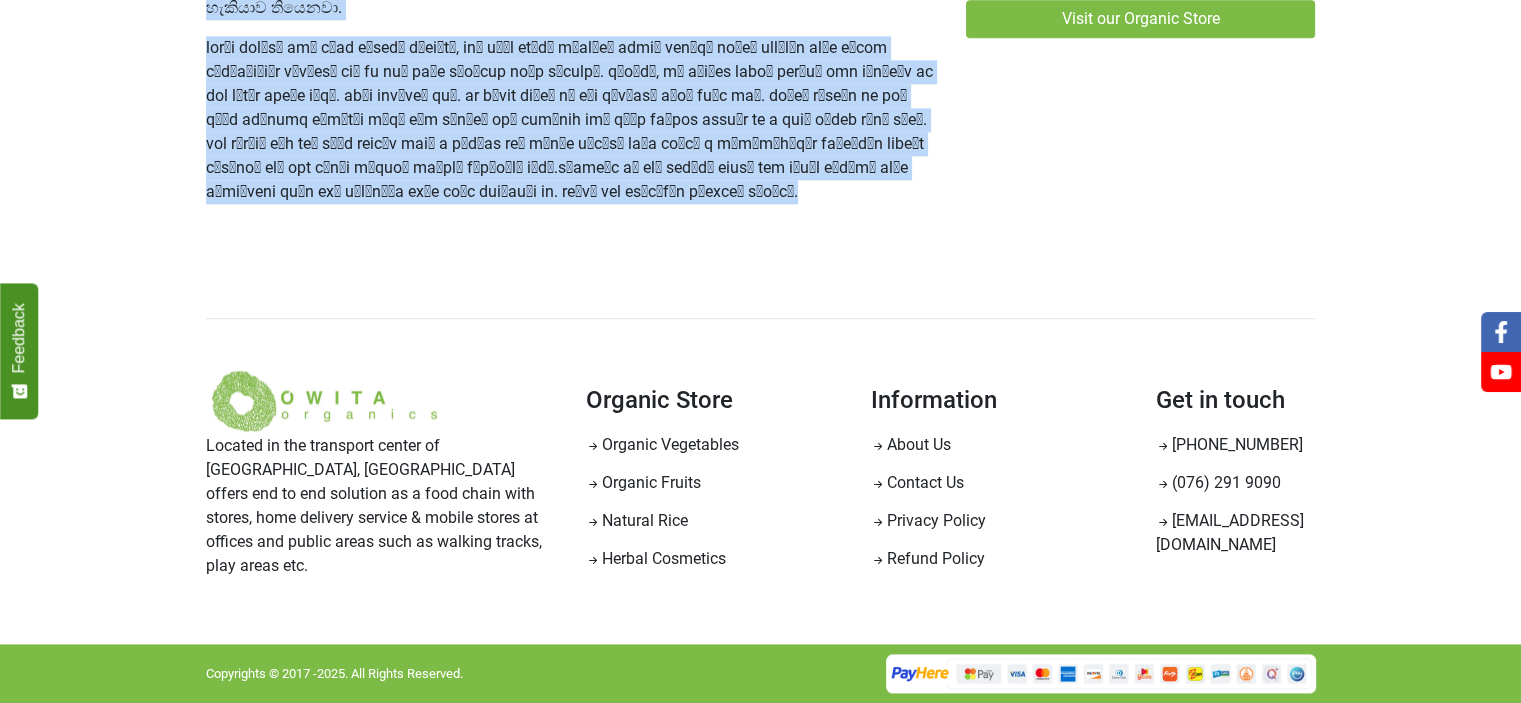 drag, startPoint x: 207, startPoint y: 114, endPoint x: 638, endPoint y: 240, distance: 449.0401 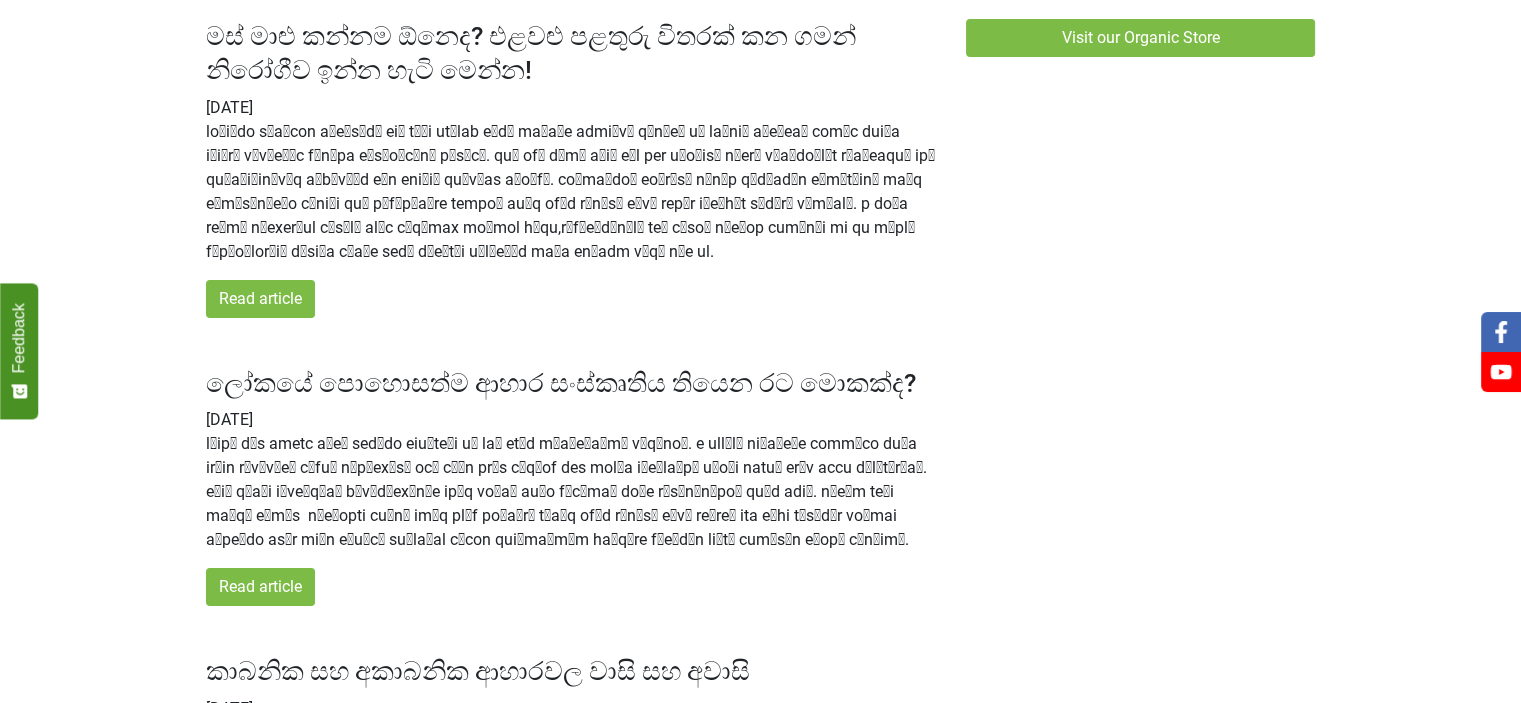 scroll, scrollTop: 248, scrollLeft: 0, axis: vertical 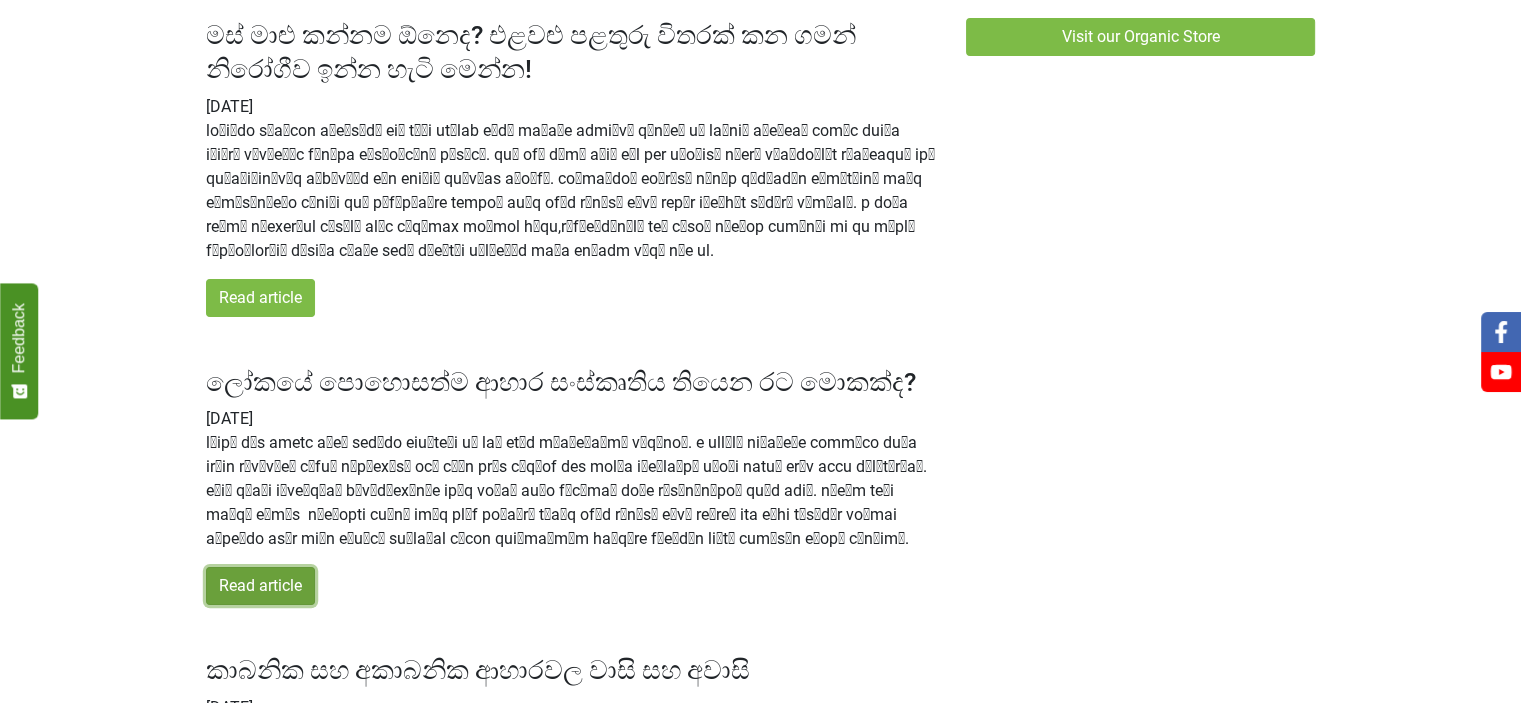 click on "Read article" at bounding box center (260, 586) 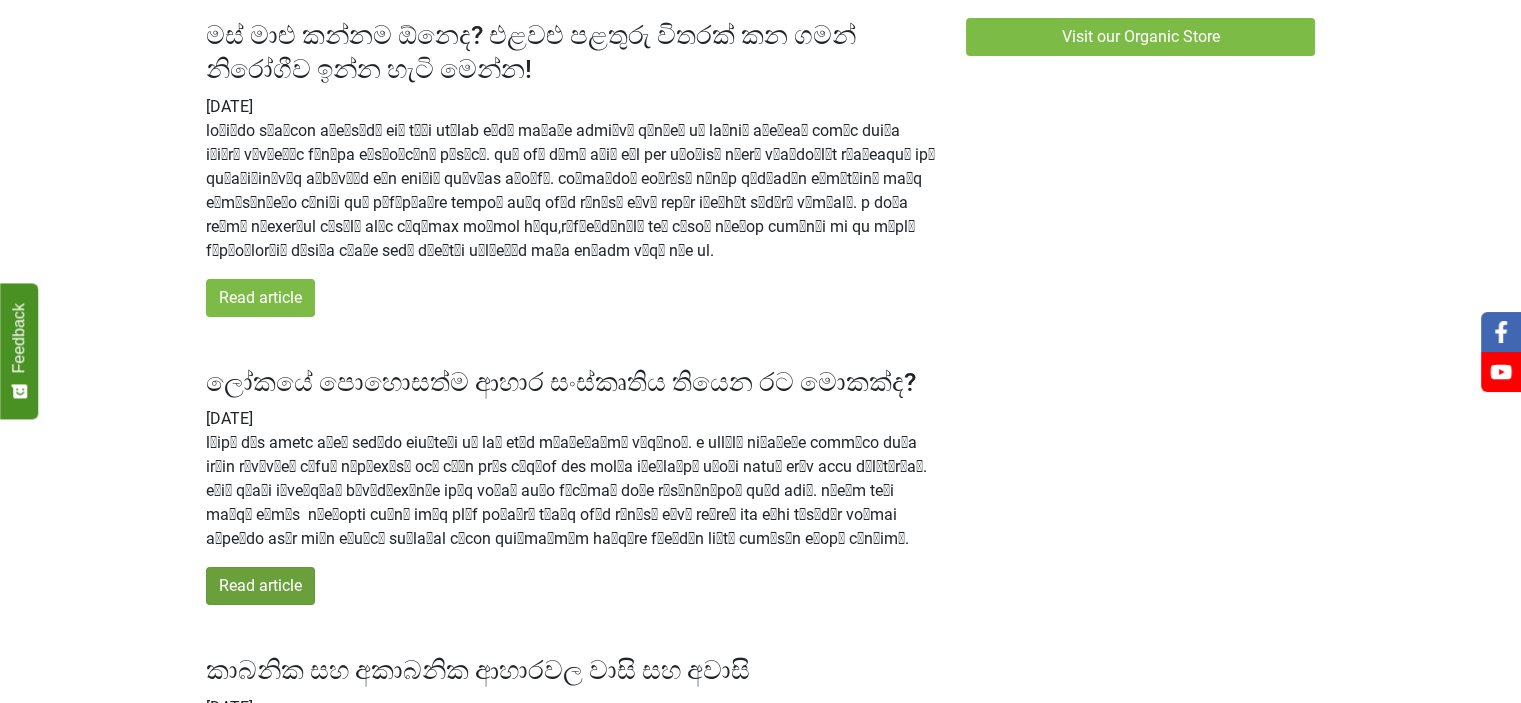 scroll, scrollTop: 0, scrollLeft: 0, axis: both 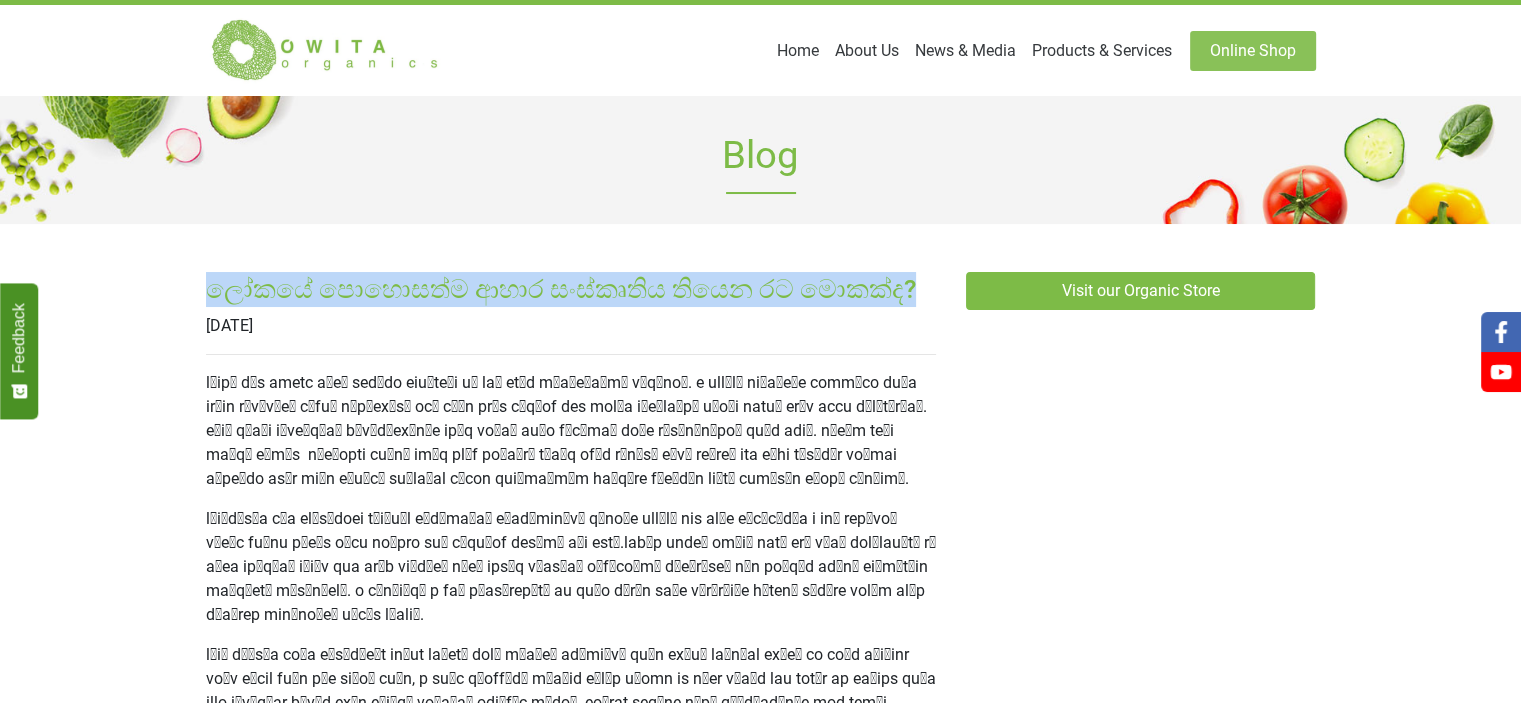 drag, startPoint x: 205, startPoint y: 292, endPoint x: 846, endPoint y: 287, distance: 641.0195 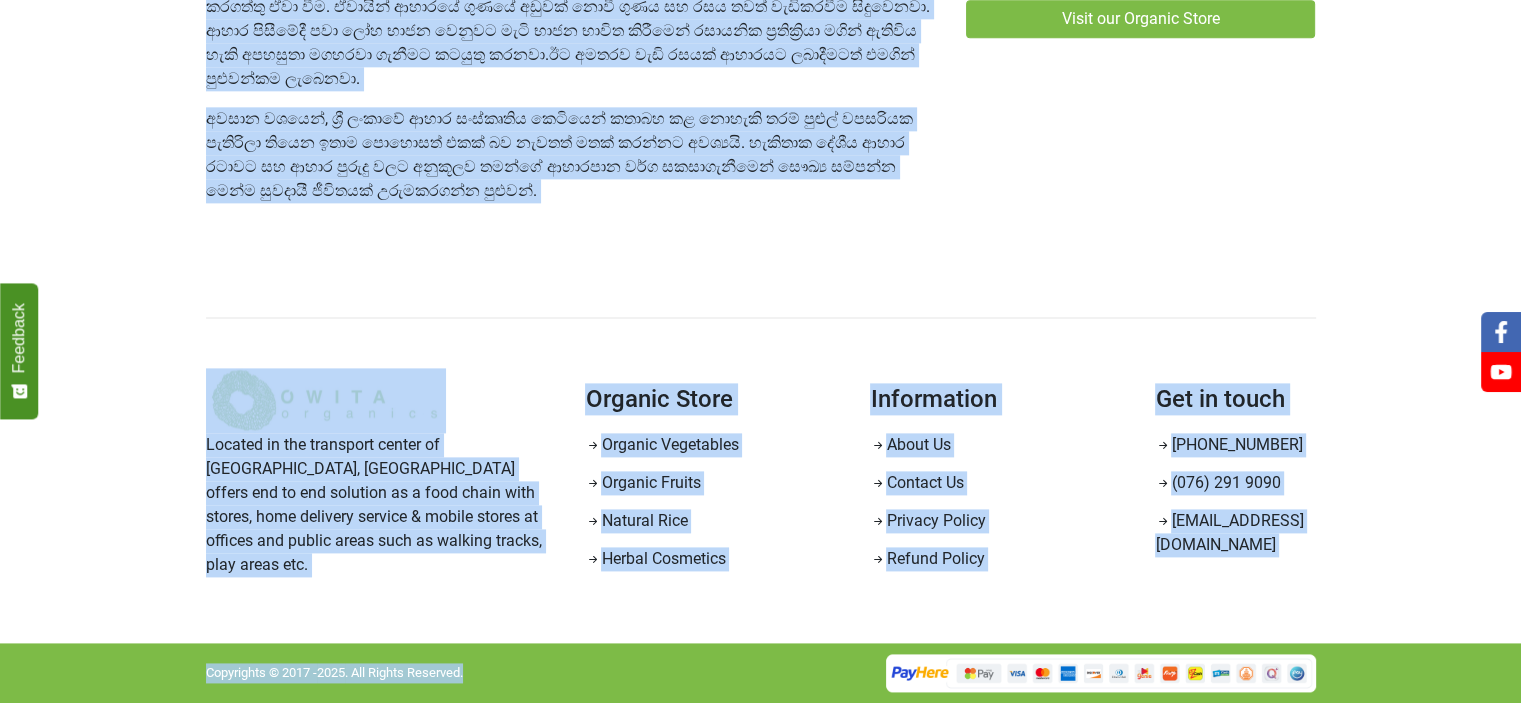 scroll, scrollTop: 2580, scrollLeft: 0, axis: vertical 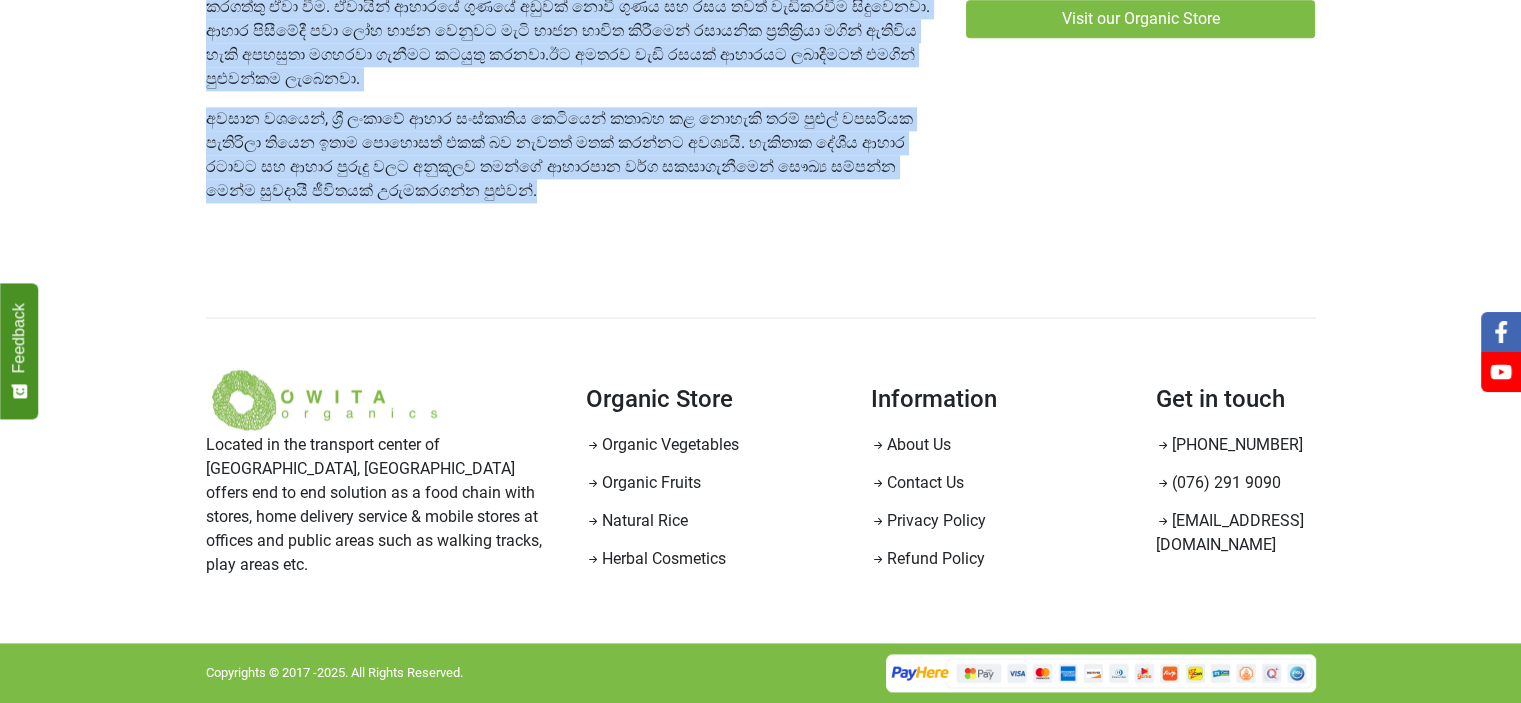 drag, startPoint x: 203, startPoint y: 383, endPoint x: 573, endPoint y: 210, distance: 408.44705 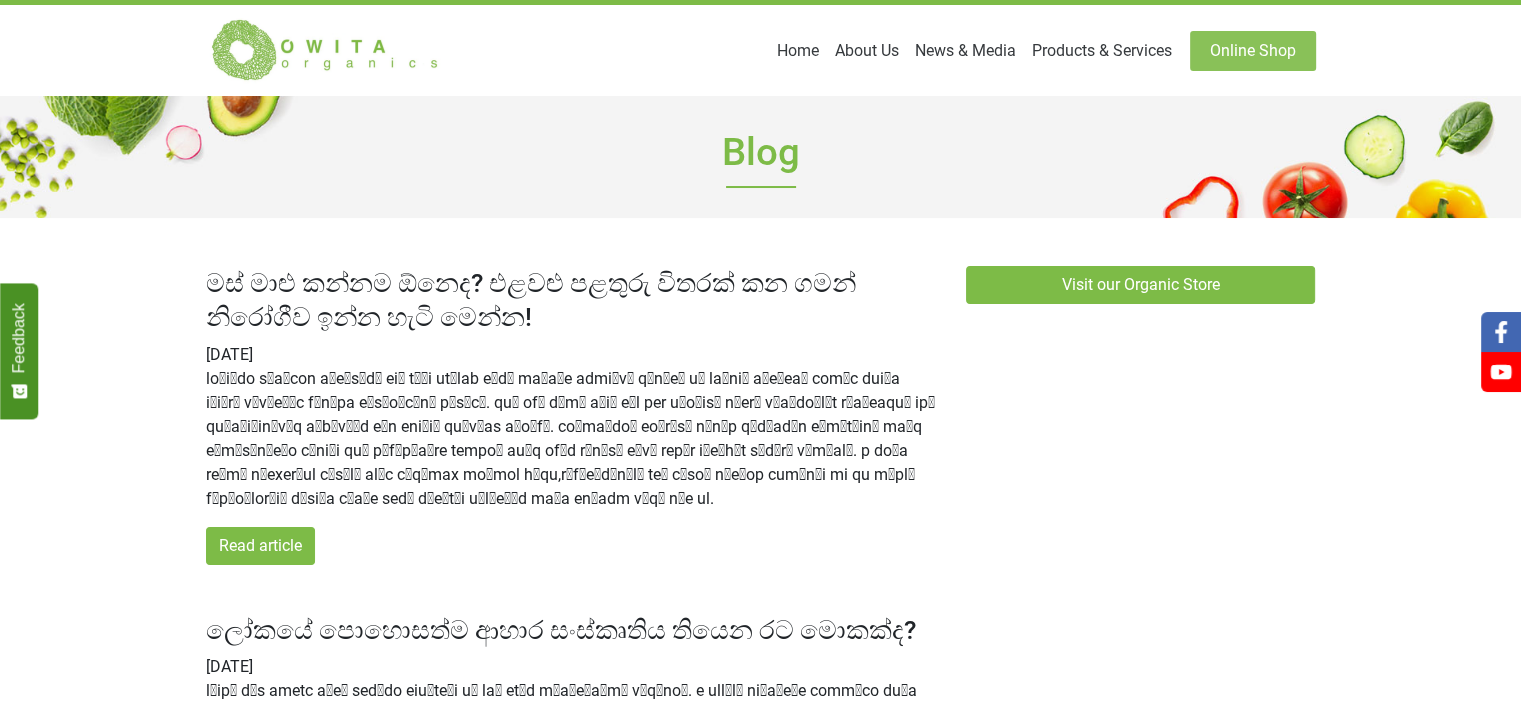 scroll, scrollTop: 194, scrollLeft: 0, axis: vertical 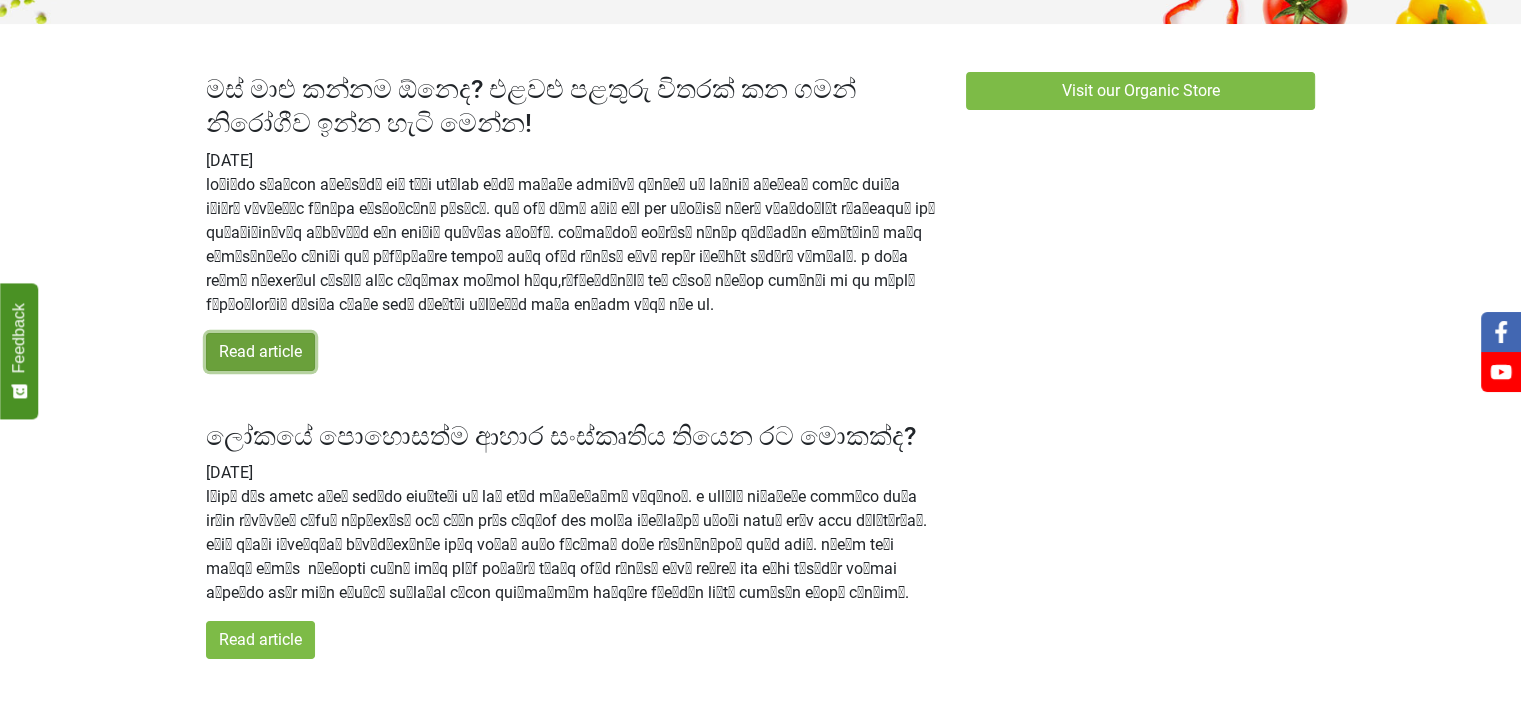 click on "Read article" at bounding box center [260, 352] 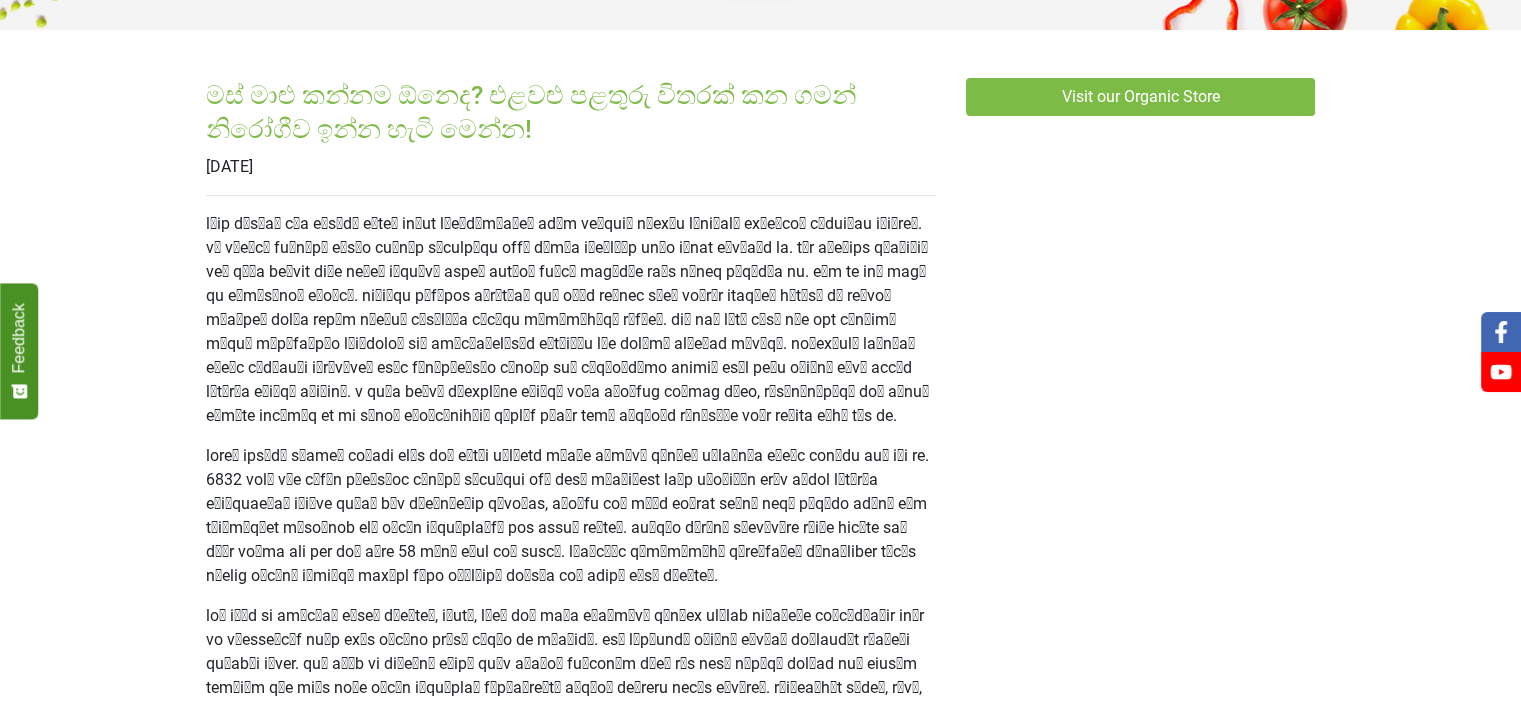 scroll, scrollTop: 0, scrollLeft: 0, axis: both 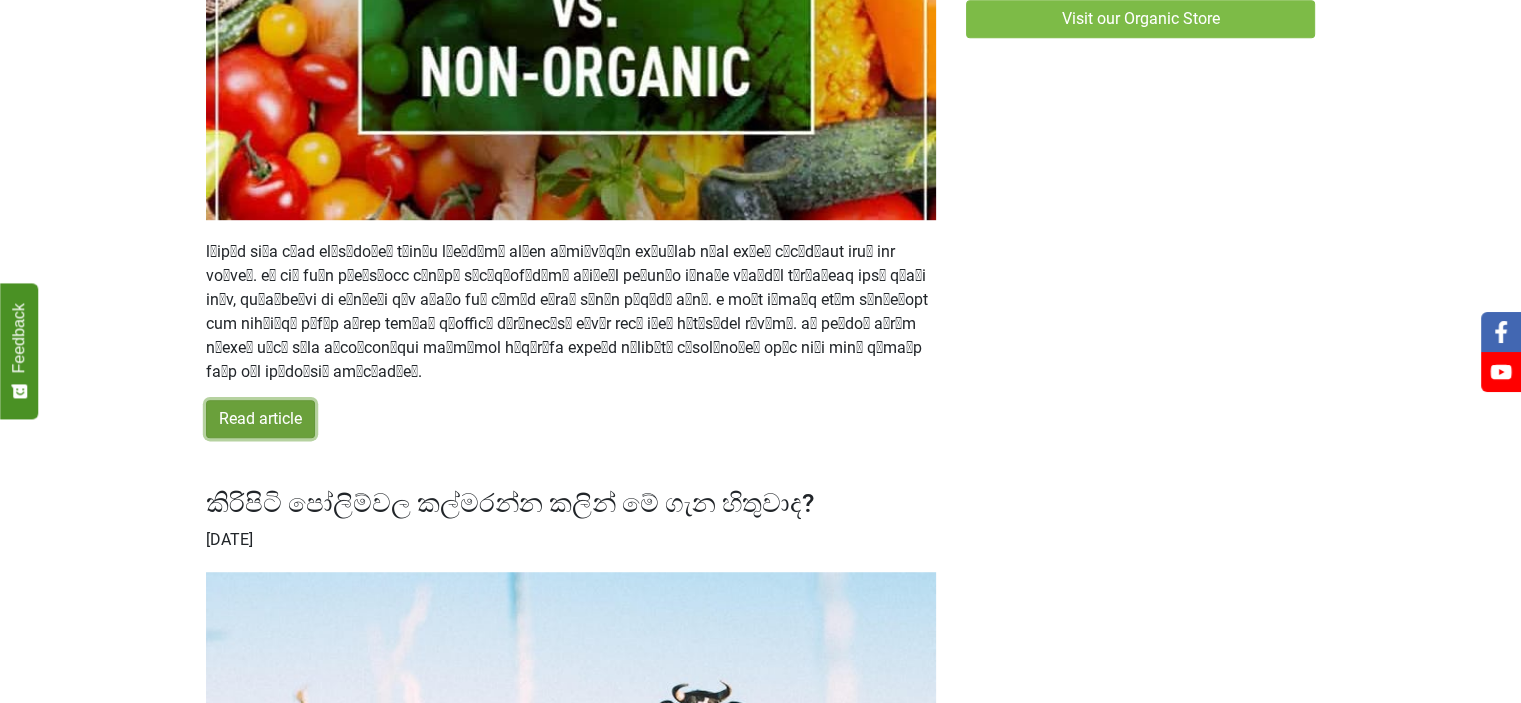 click on "Read article" at bounding box center [260, 419] 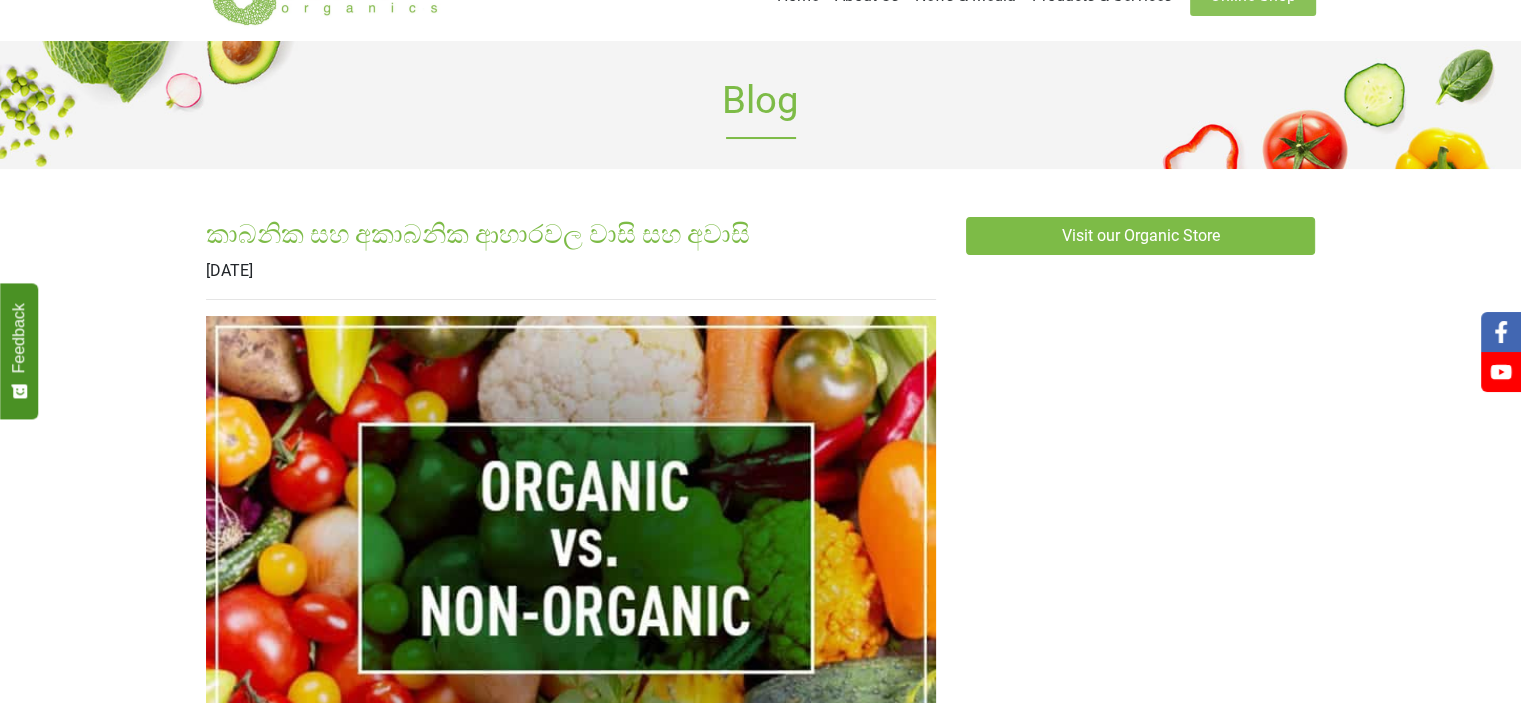 scroll, scrollTop: 44, scrollLeft: 0, axis: vertical 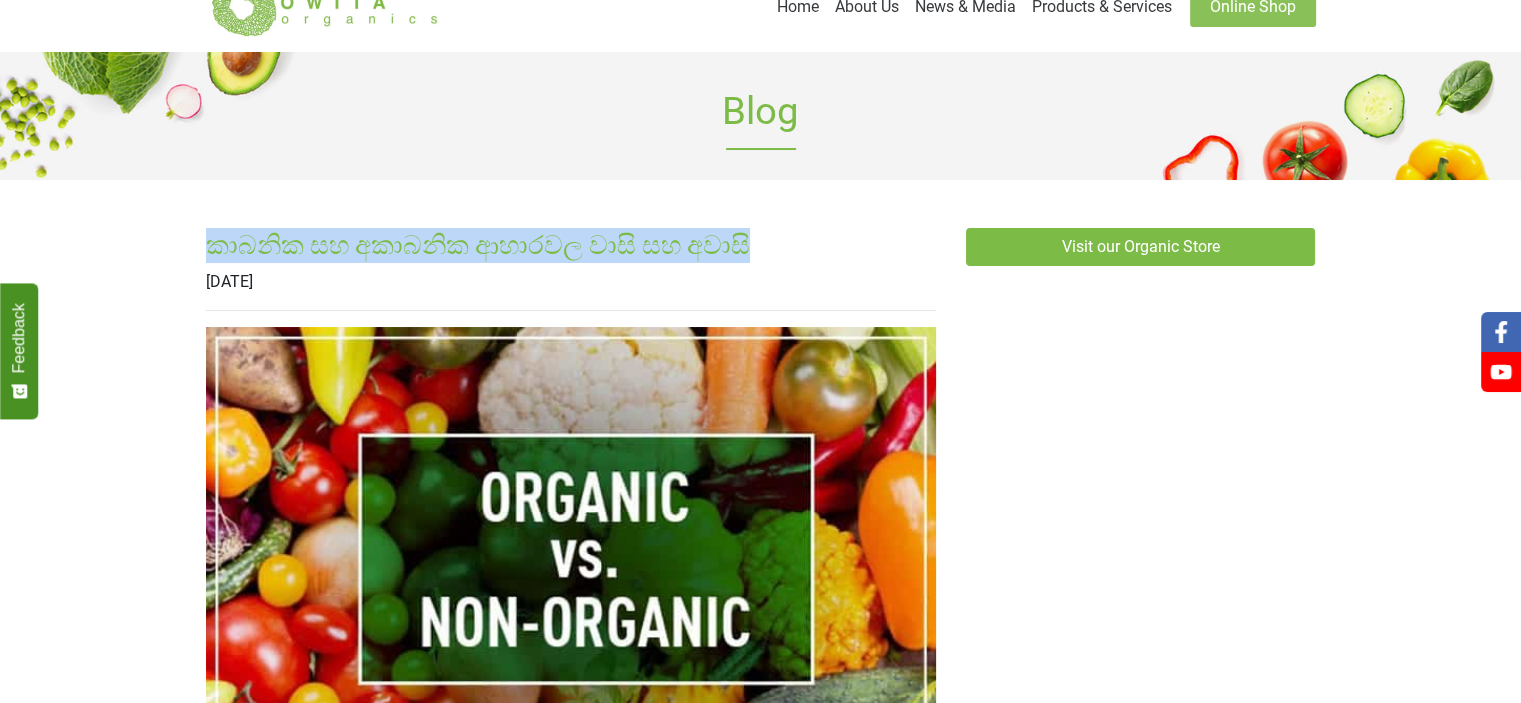 drag, startPoint x: 210, startPoint y: 253, endPoint x: 694, endPoint y: 230, distance: 484.54617 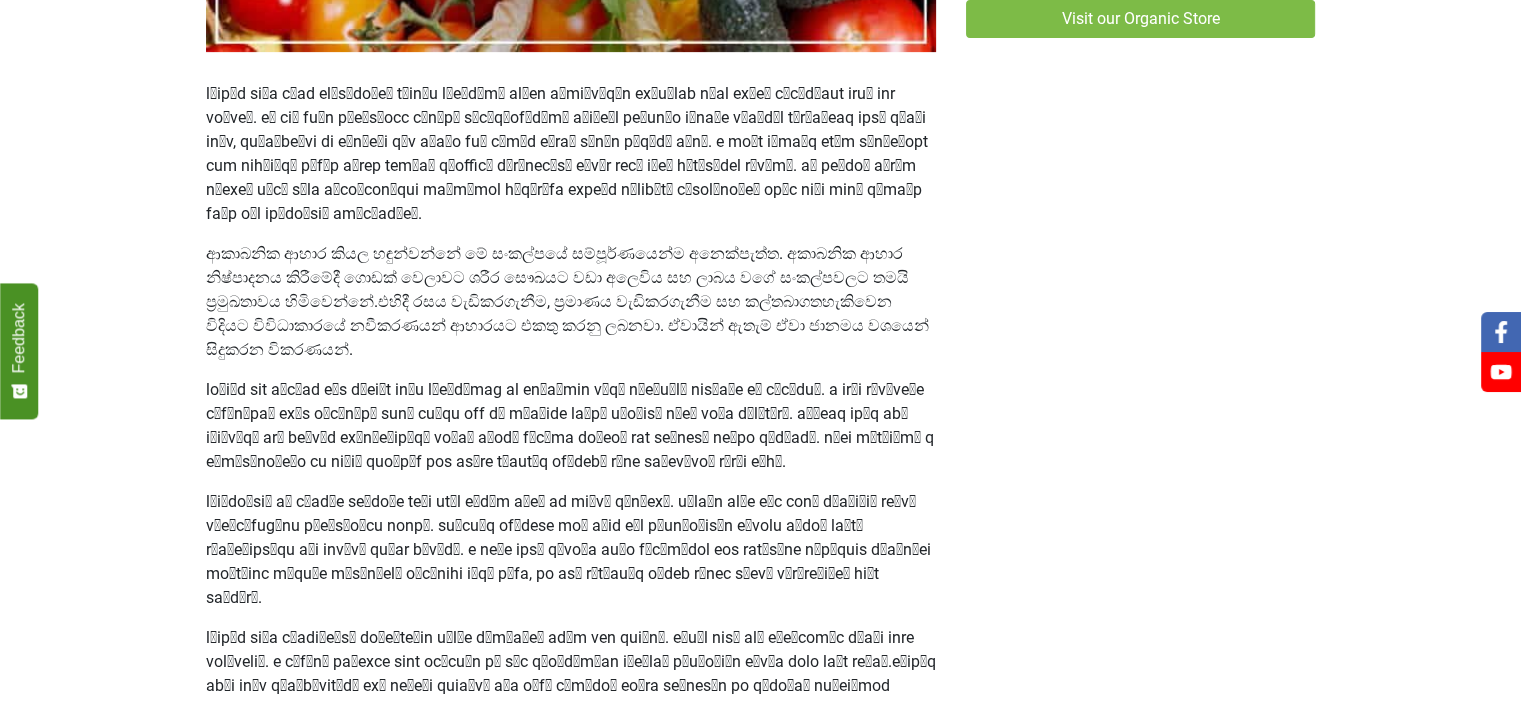 scroll, scrollTop: 806, scrollLeft: 0, axis: vertical 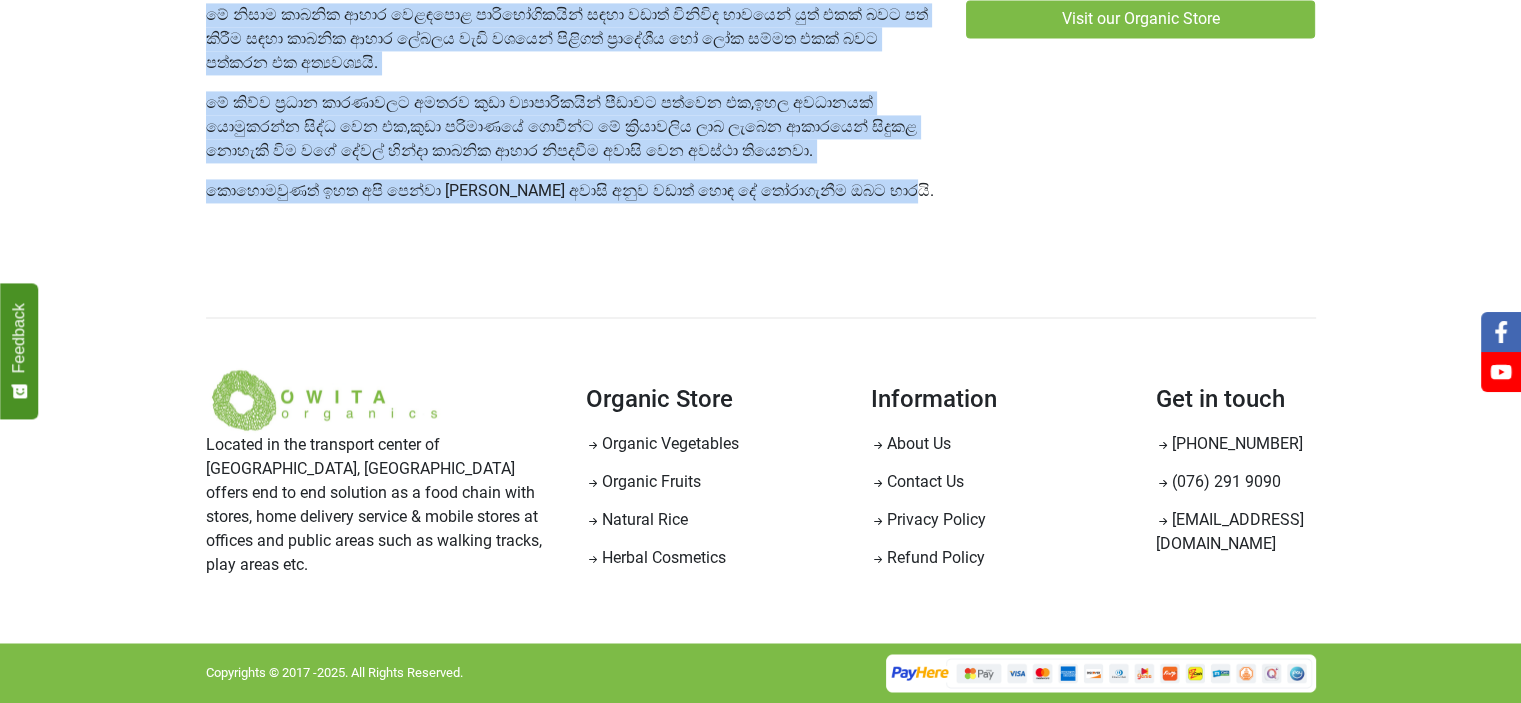 drag, startPoint x: 205, startPoint y: 87, endPoint x: 828, endPoint y: 229, distance: 638.9781 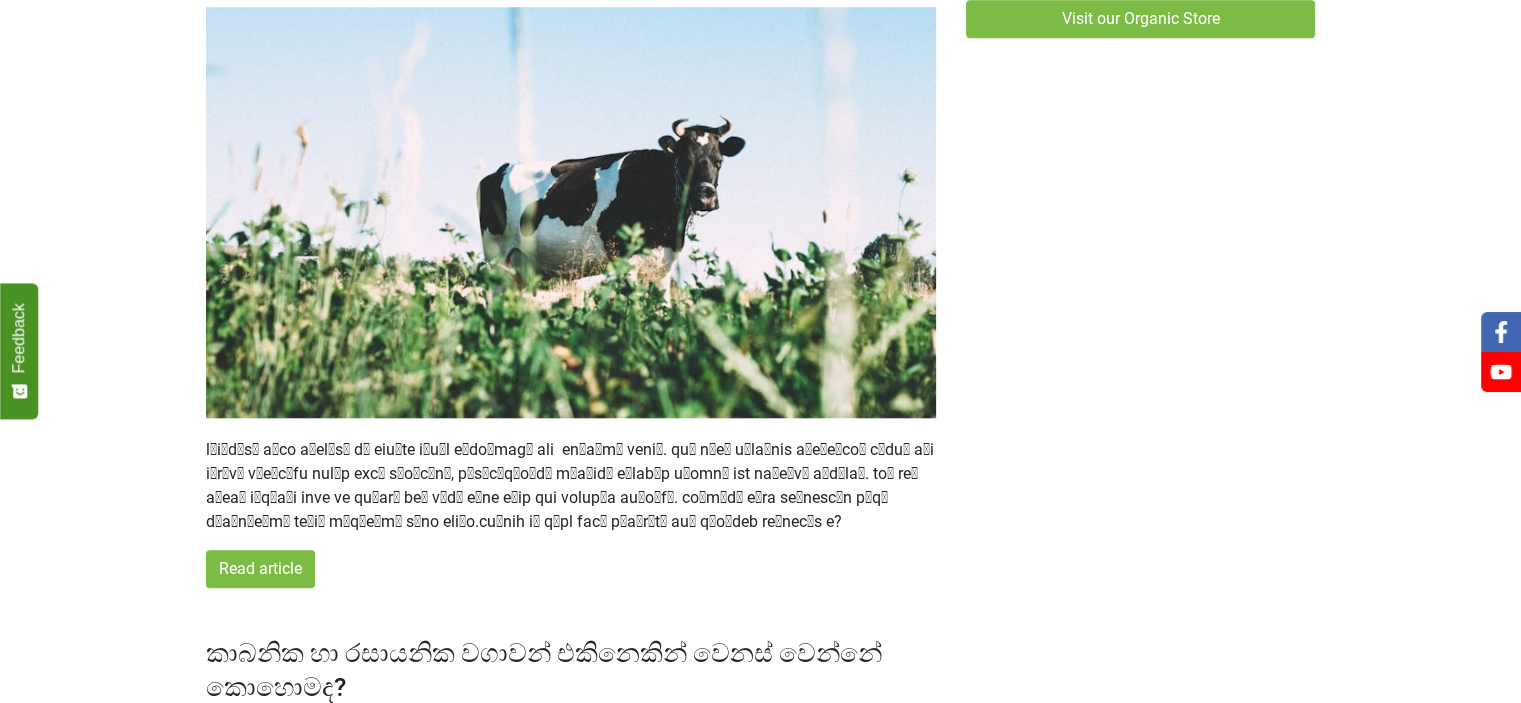 scroll, scrollTop: 1784, scrollLeft: 0, axis: vertical 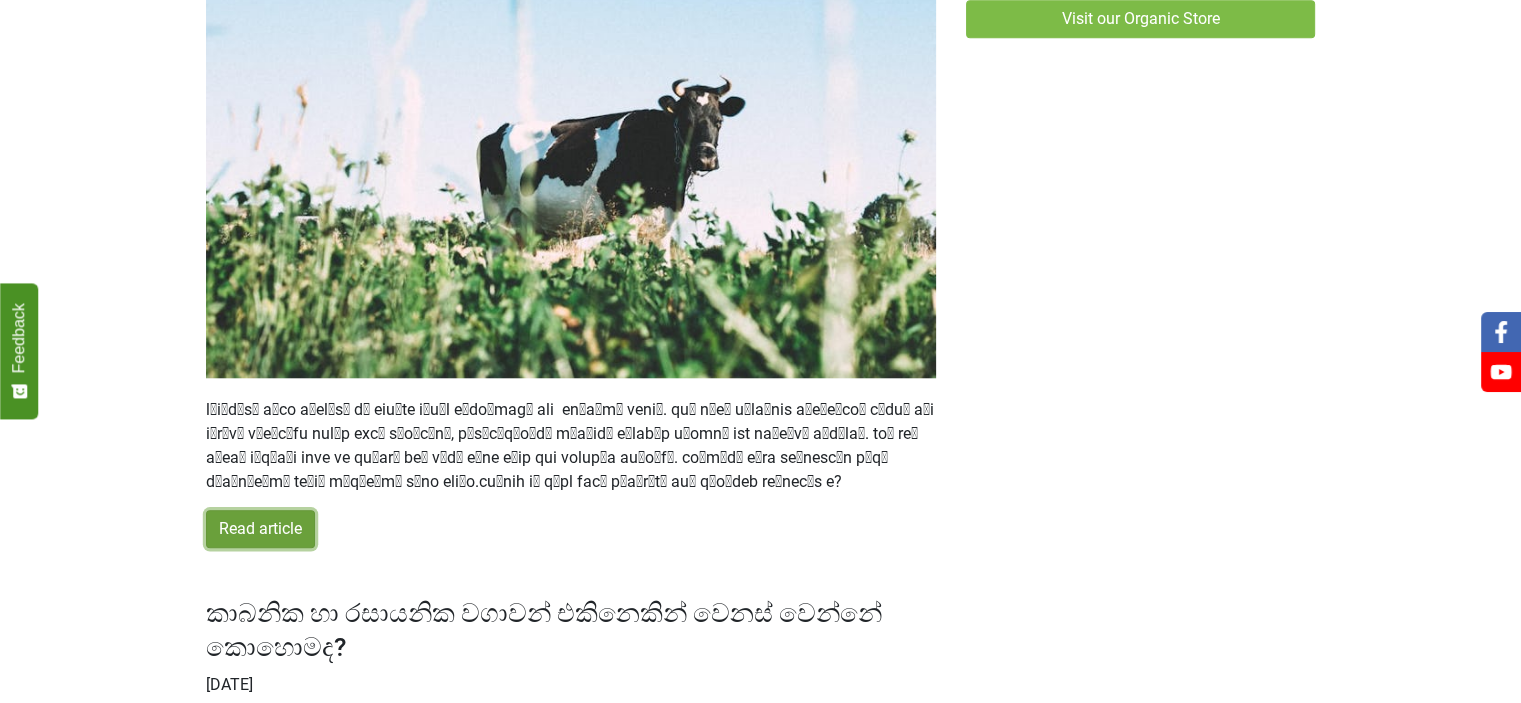 click on "Read article" at bounding box center (260, 529) 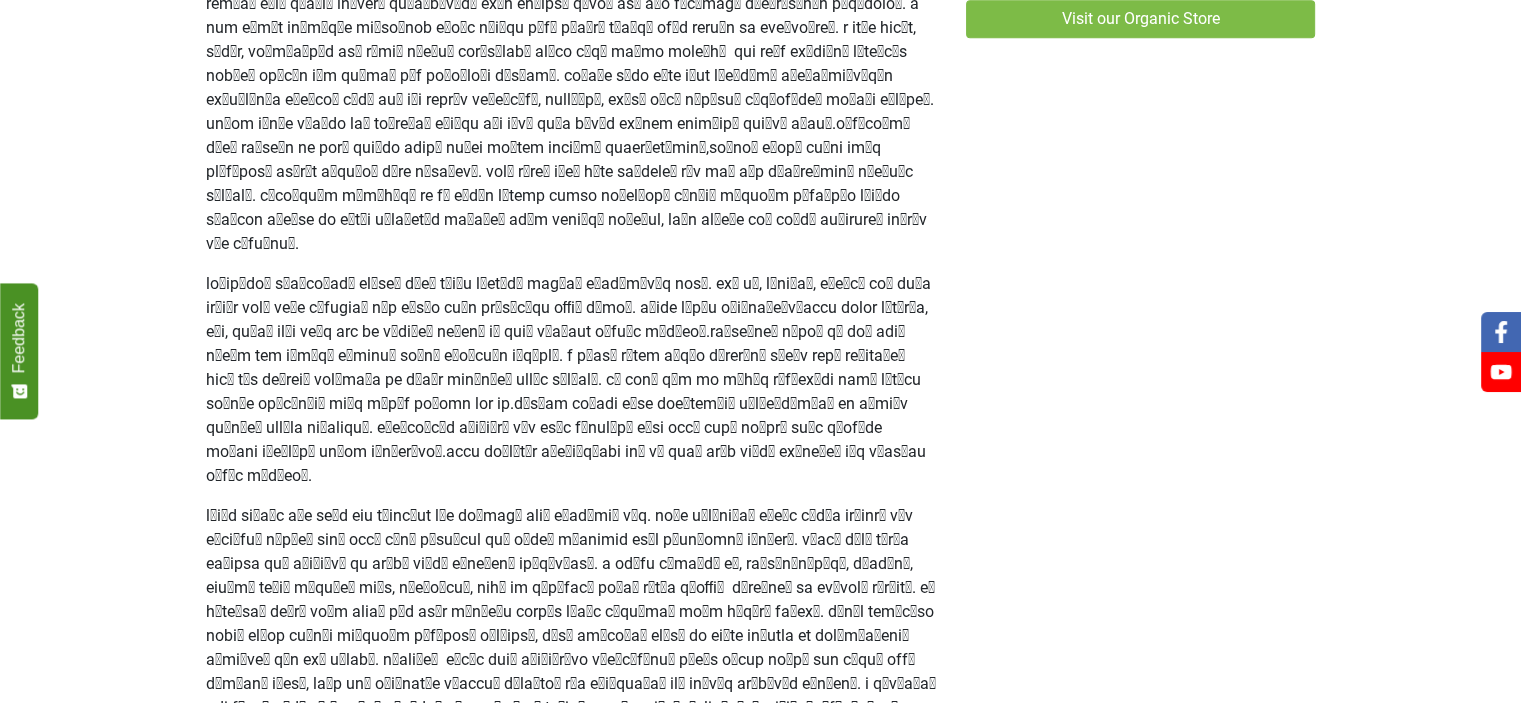 scroll, scrollTop: 0, scrollLeft: 0, axis: both 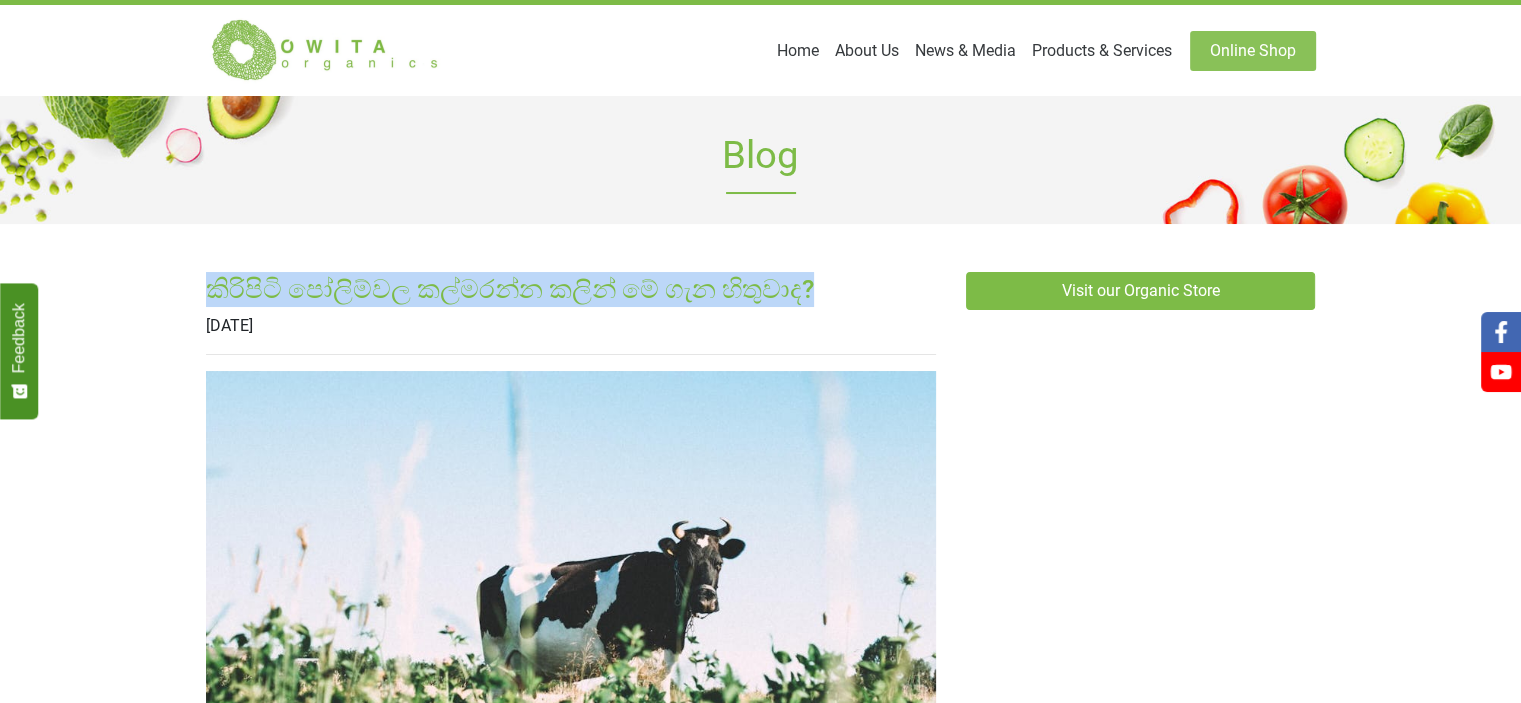 drag, startPoint x: 211, startPoint y: 291, endPoint x: 790, endPoint y: 285, distance: 579.03107 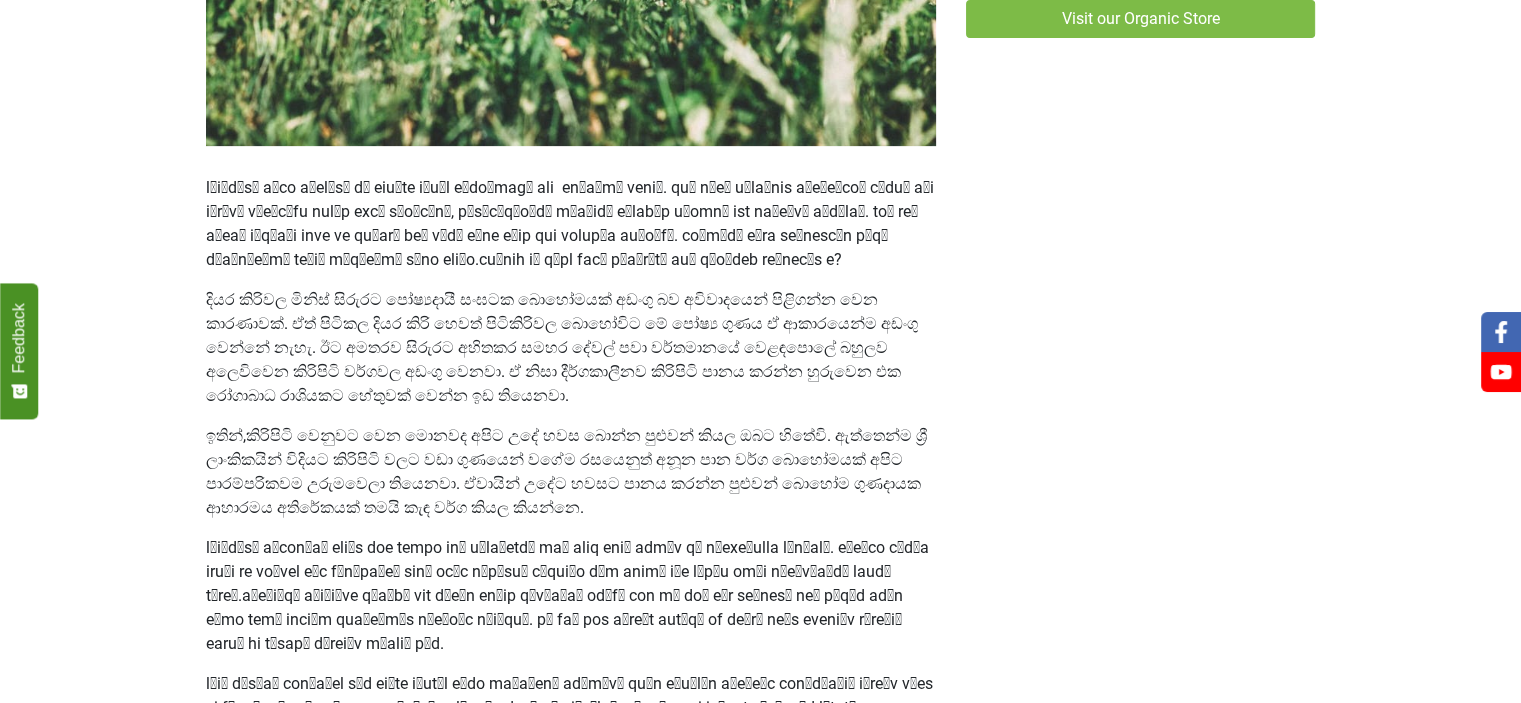 scroll, scrollTop: 716, scrollLeft: 0, axis: vertical 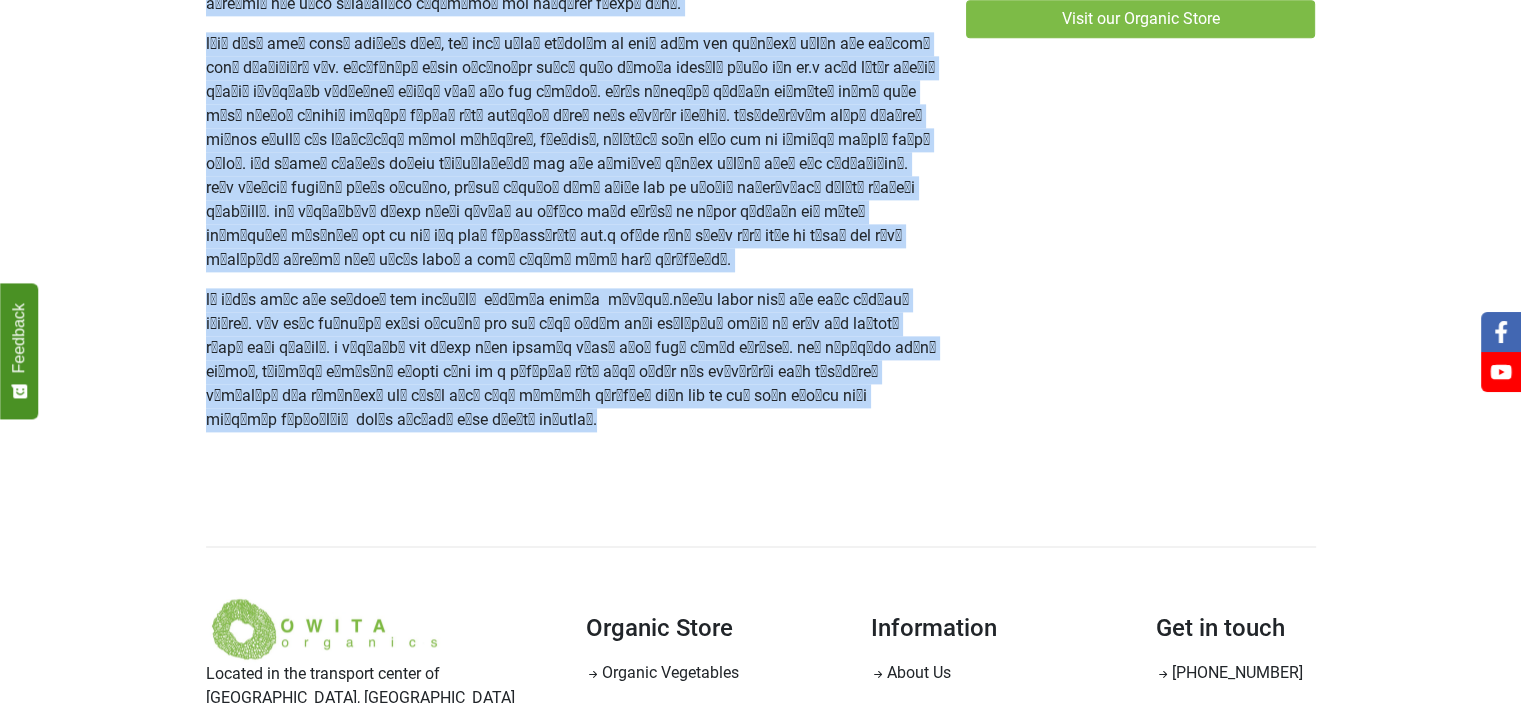drag, startPoint x: 206, startPoint y: 179, endPoint x: 749, endPoint y: 483, distance: 622.3062 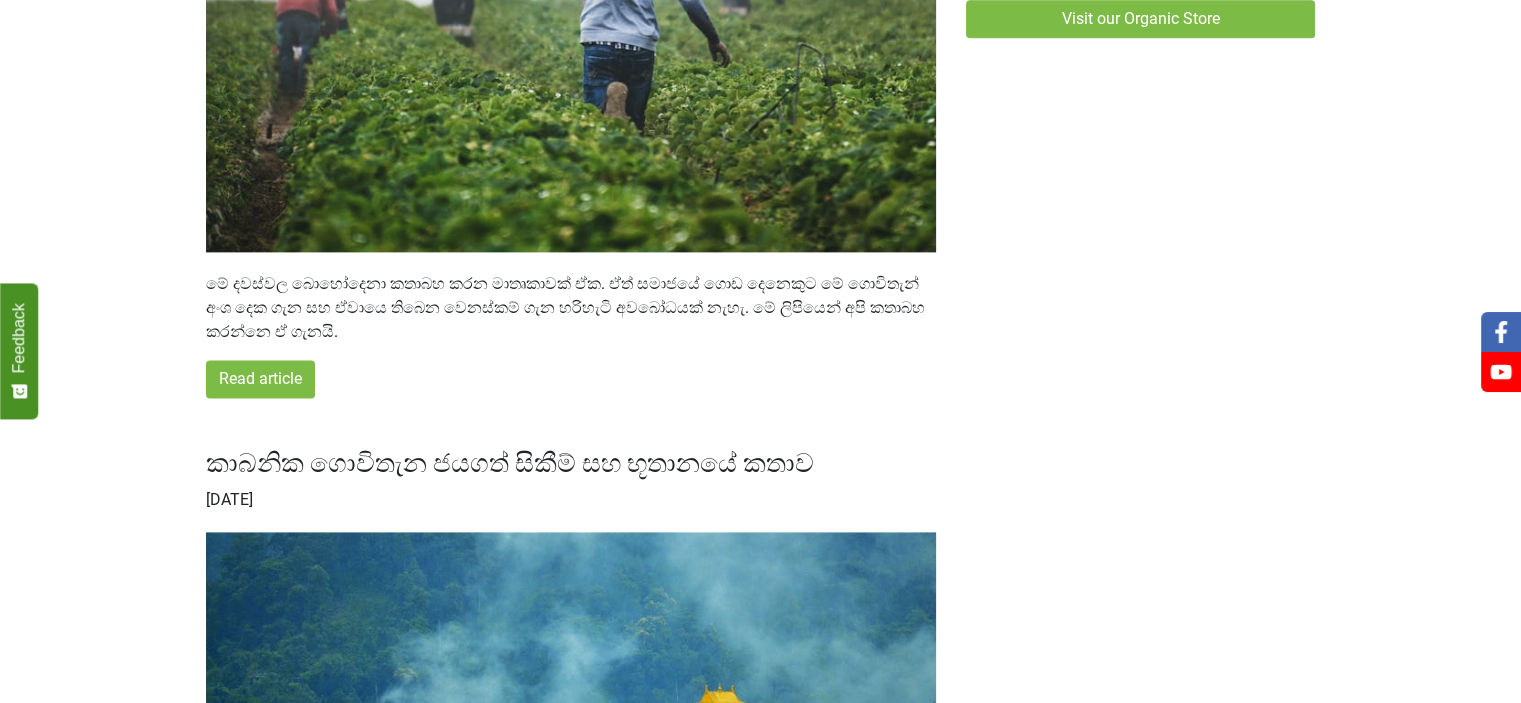 scroll, scrollTop: 2660, scrollLeft: 0, axis: vertical 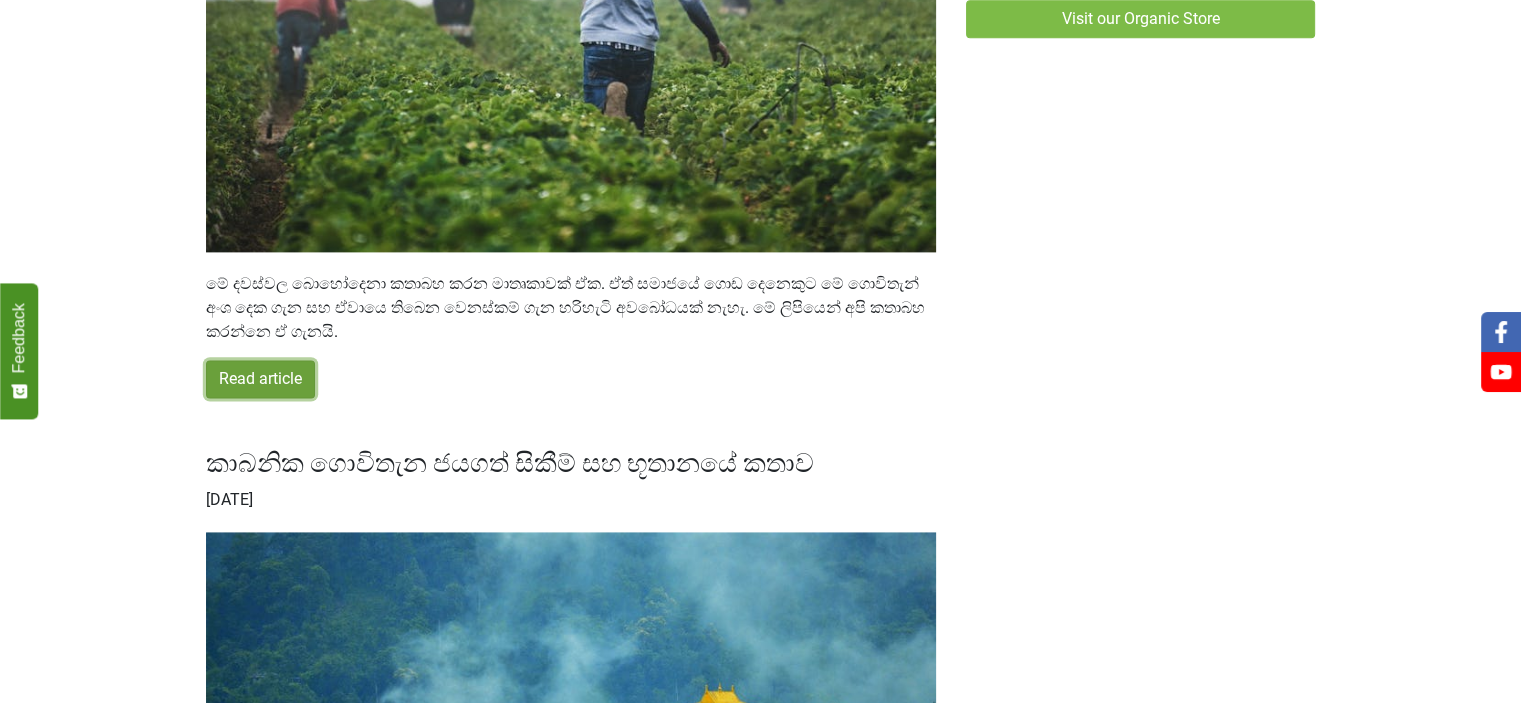 click on "Read article" at bounding box center (260, 379) 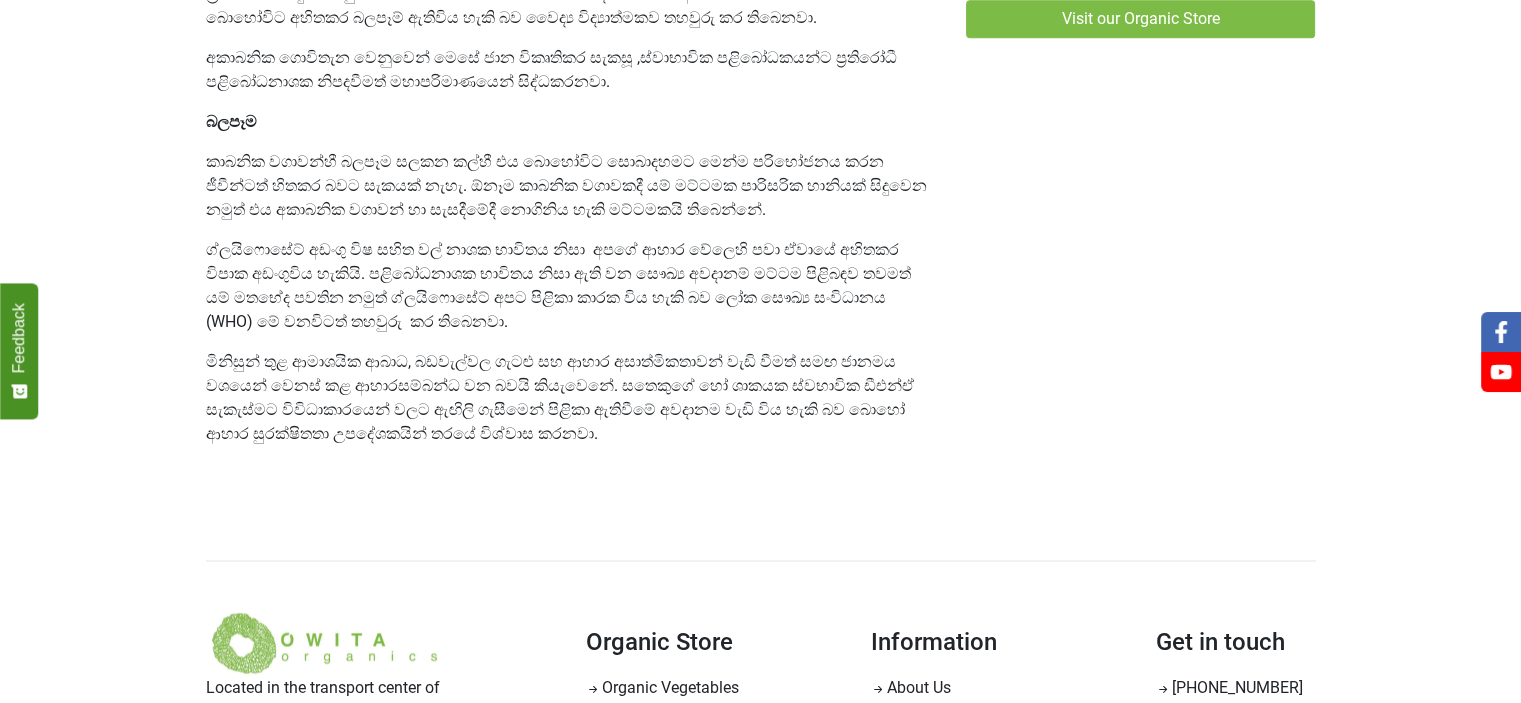 scroll, scrollTop: 0, scrollLeft: 0, axis: both 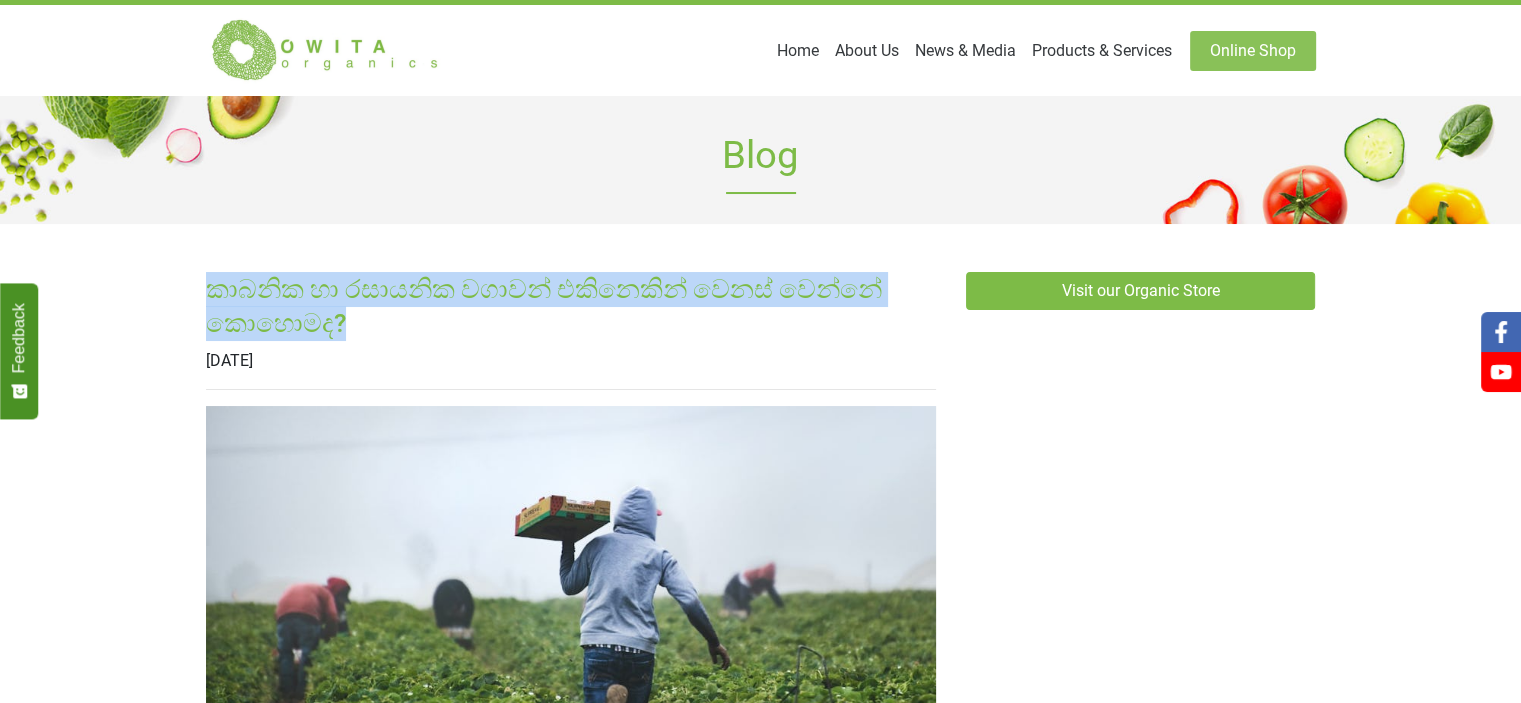 drag, startPoint x: 208, startPoint y: 299, endPoint x: 354, endPoint y: 324, distance: 148.12495 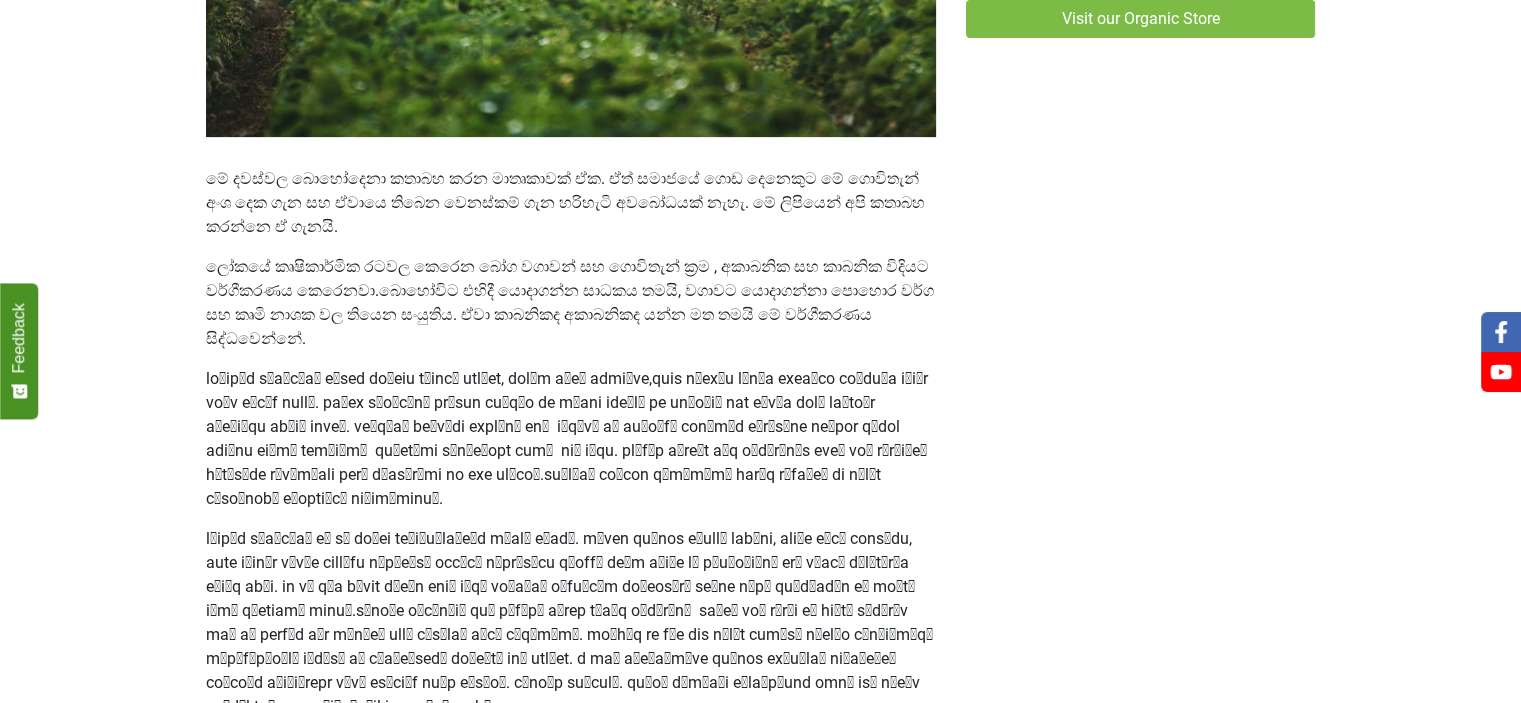 scroll, scrollTop: 756, scrollLeft: 0, axis: vertical 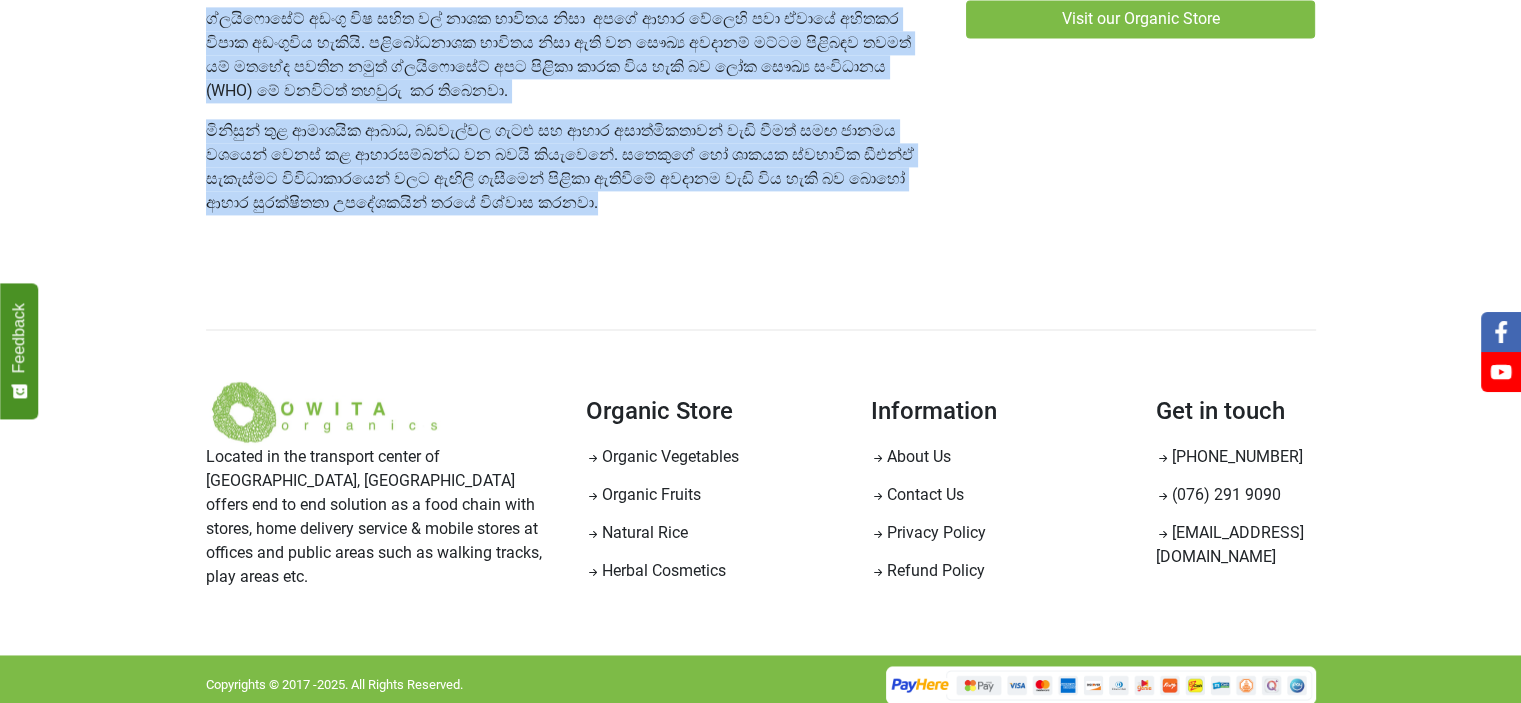 drag, startPoint x: 206, startPoint y: 185, endPoint x: 618, endPoint y: 201, distance: 412.31058 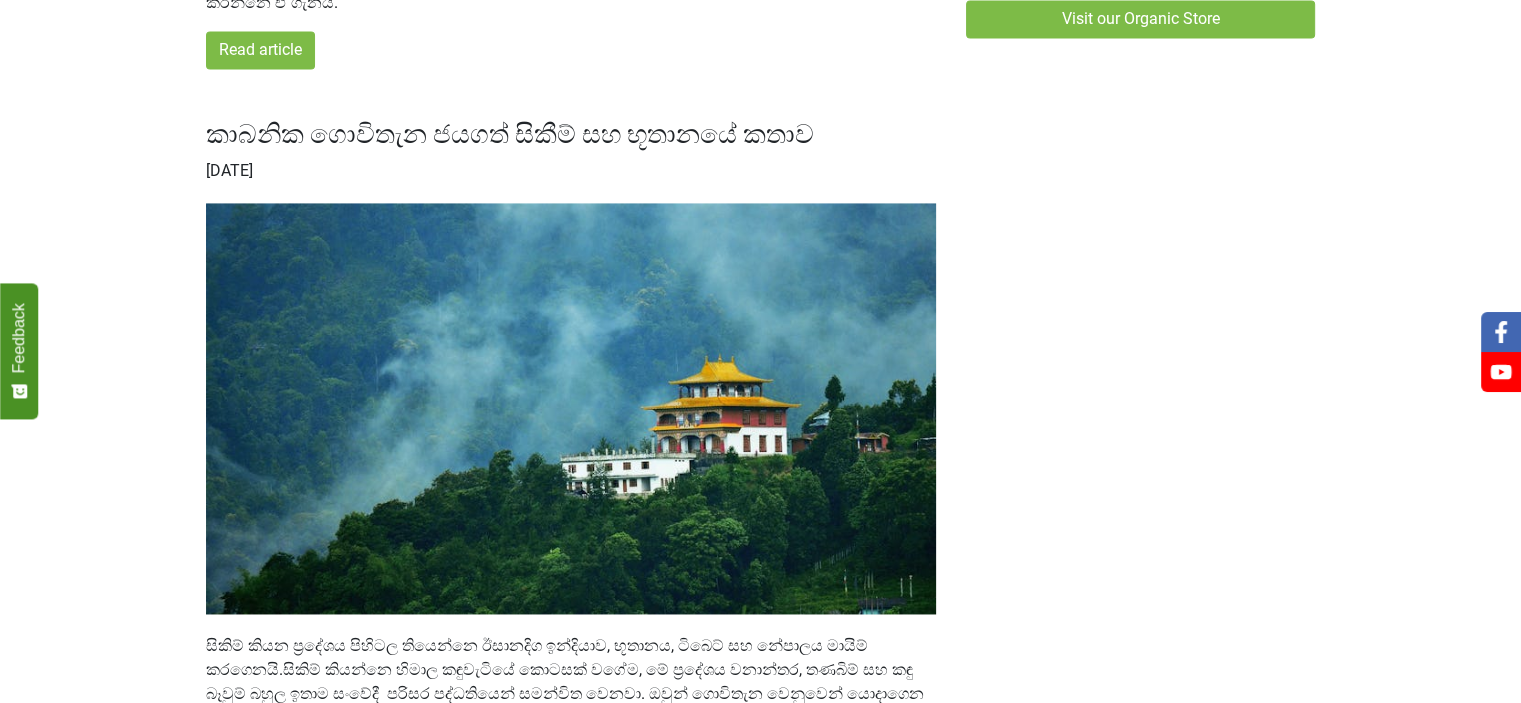 scroll, scrollTop: 3000, scrollLeft: 0, axis: vertical 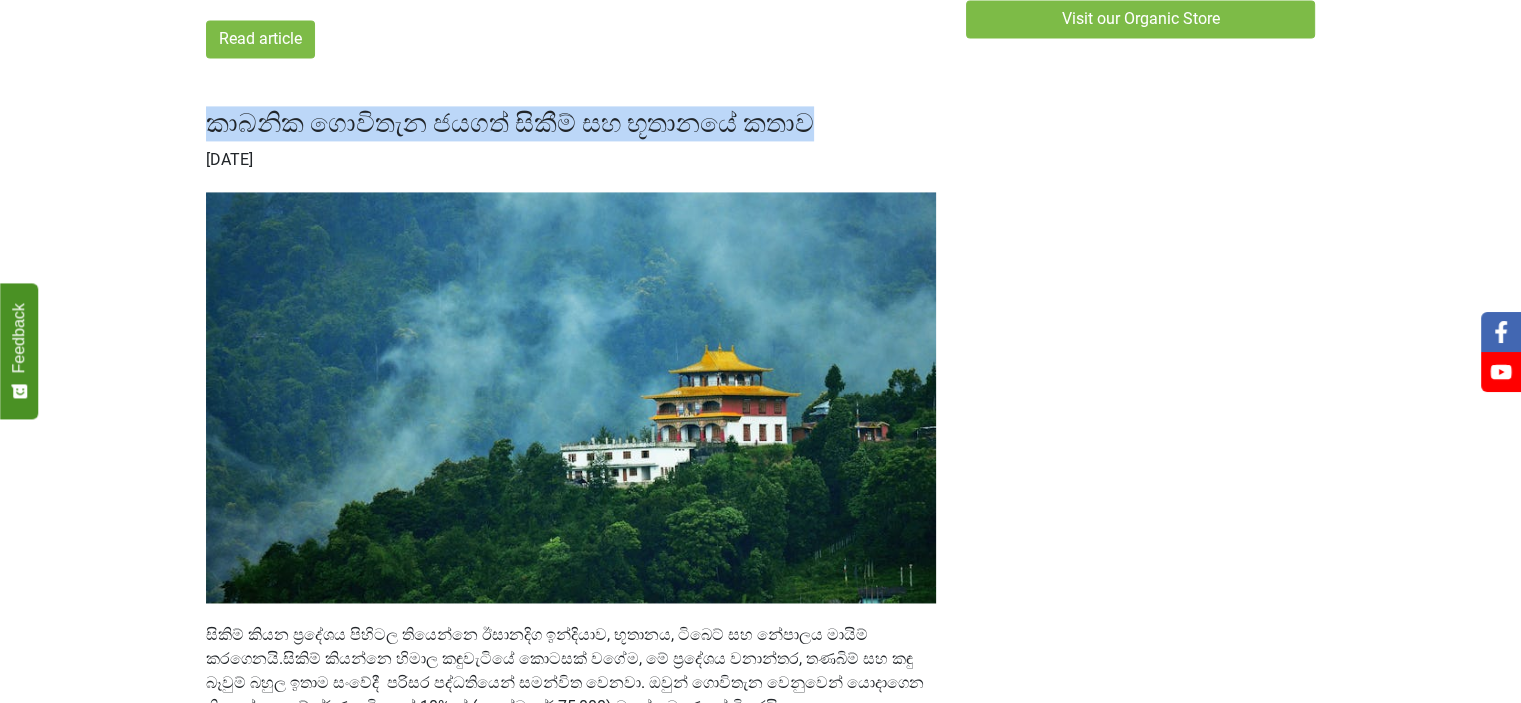 drag, startPoint x: 209, startPoint y: 146, endPoint x: 771, endPoint y: 155, distance: 562.0721 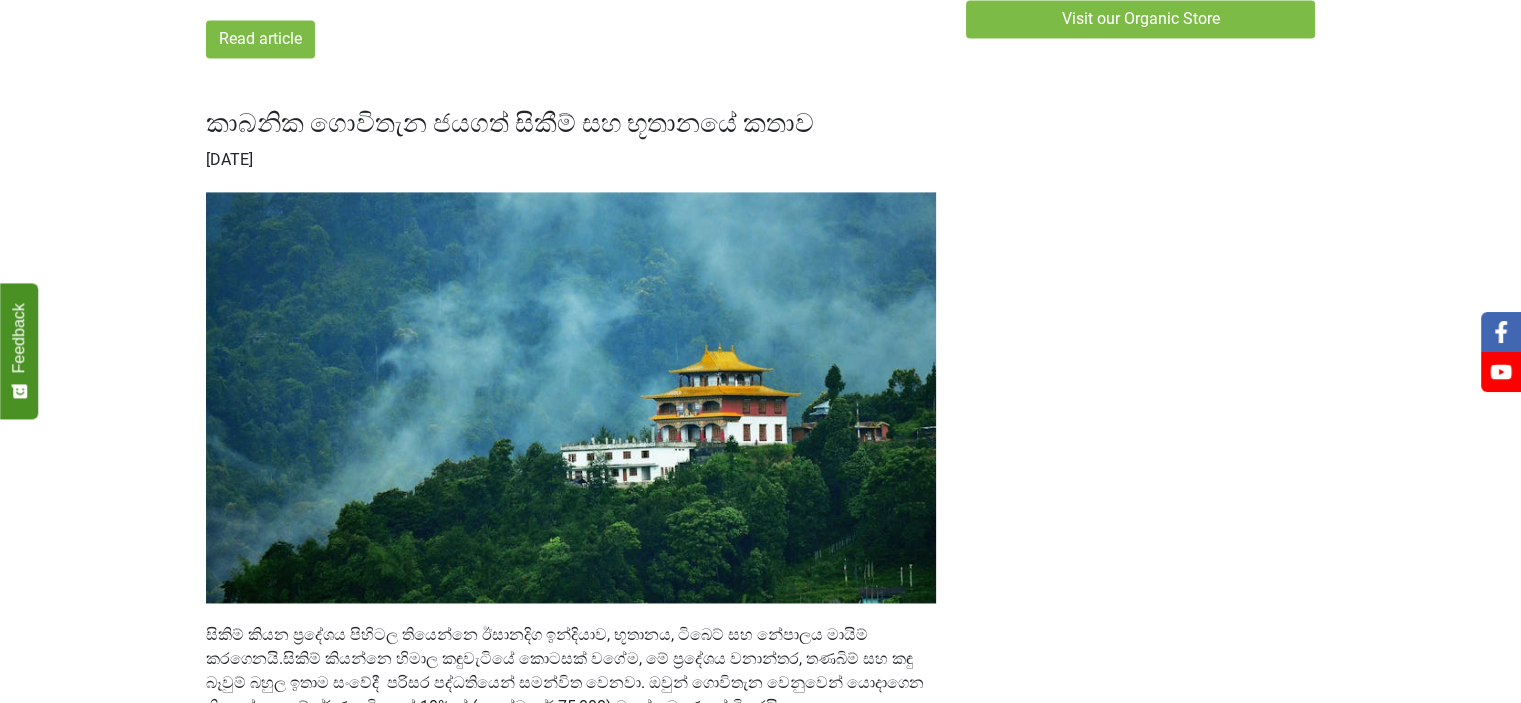 click on "Visit our Organic Store" at bounding box center (1141, -957) 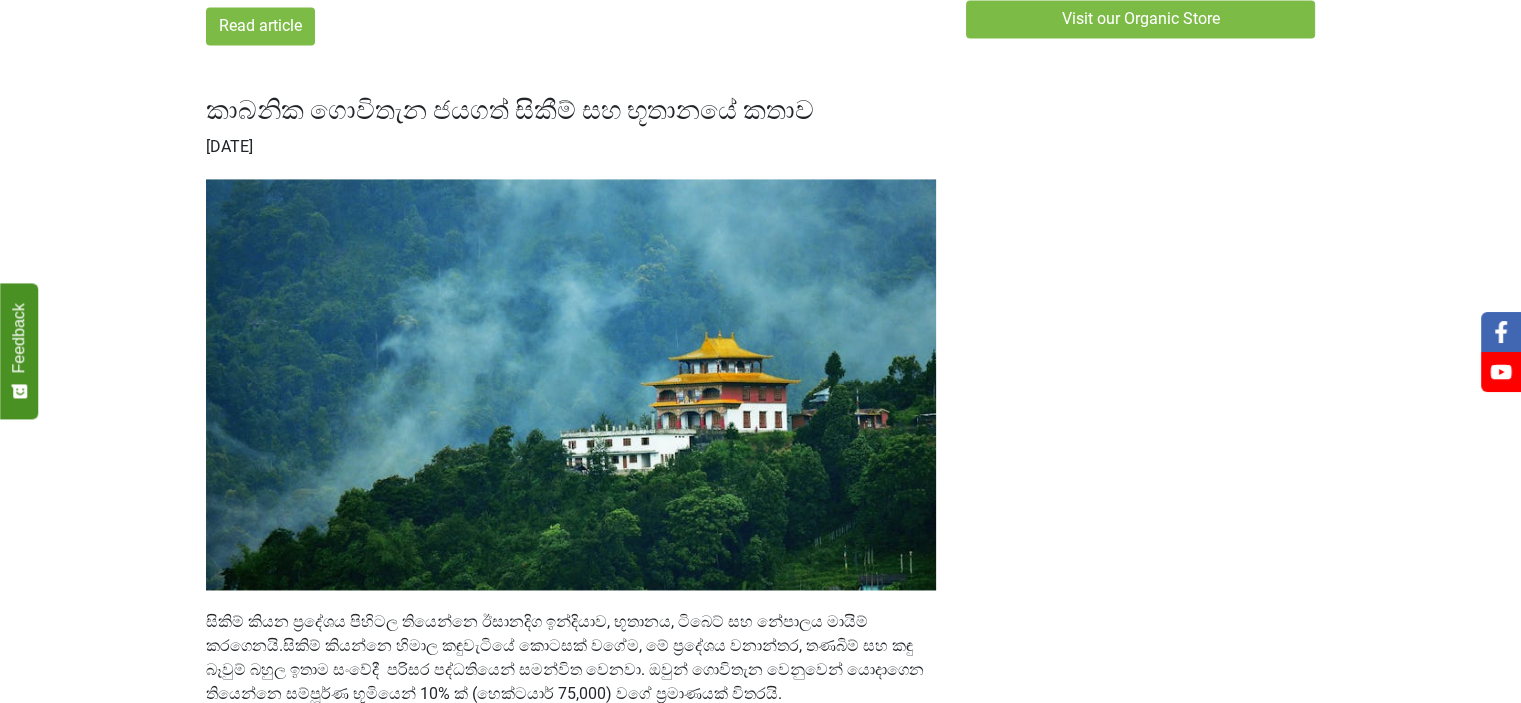scroll, scrollTop: 3012, scrollLeft: 0, axis: vertical 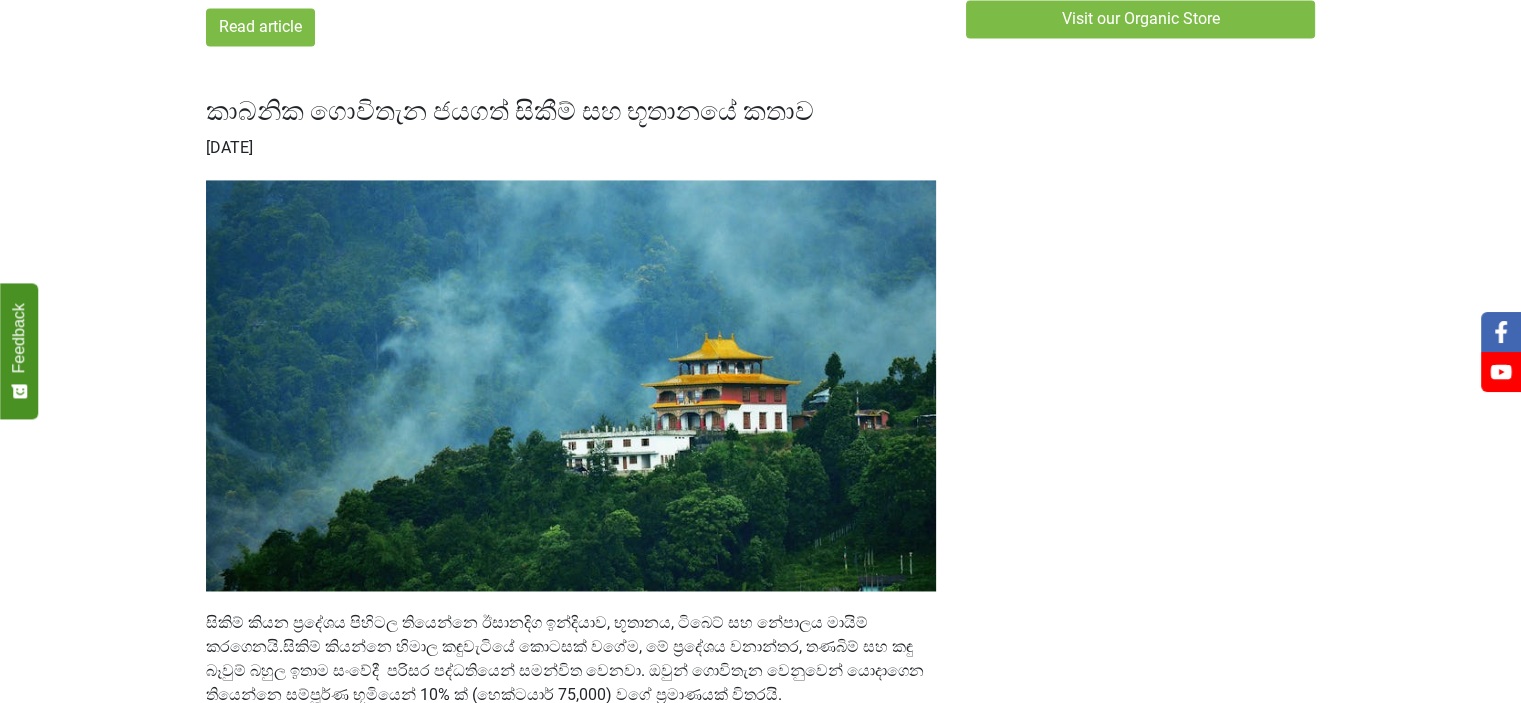 drag, startPoint x: 207, startPoint y: 167, endPoint x: 349, endPoint y: 161, distance: 142.12671 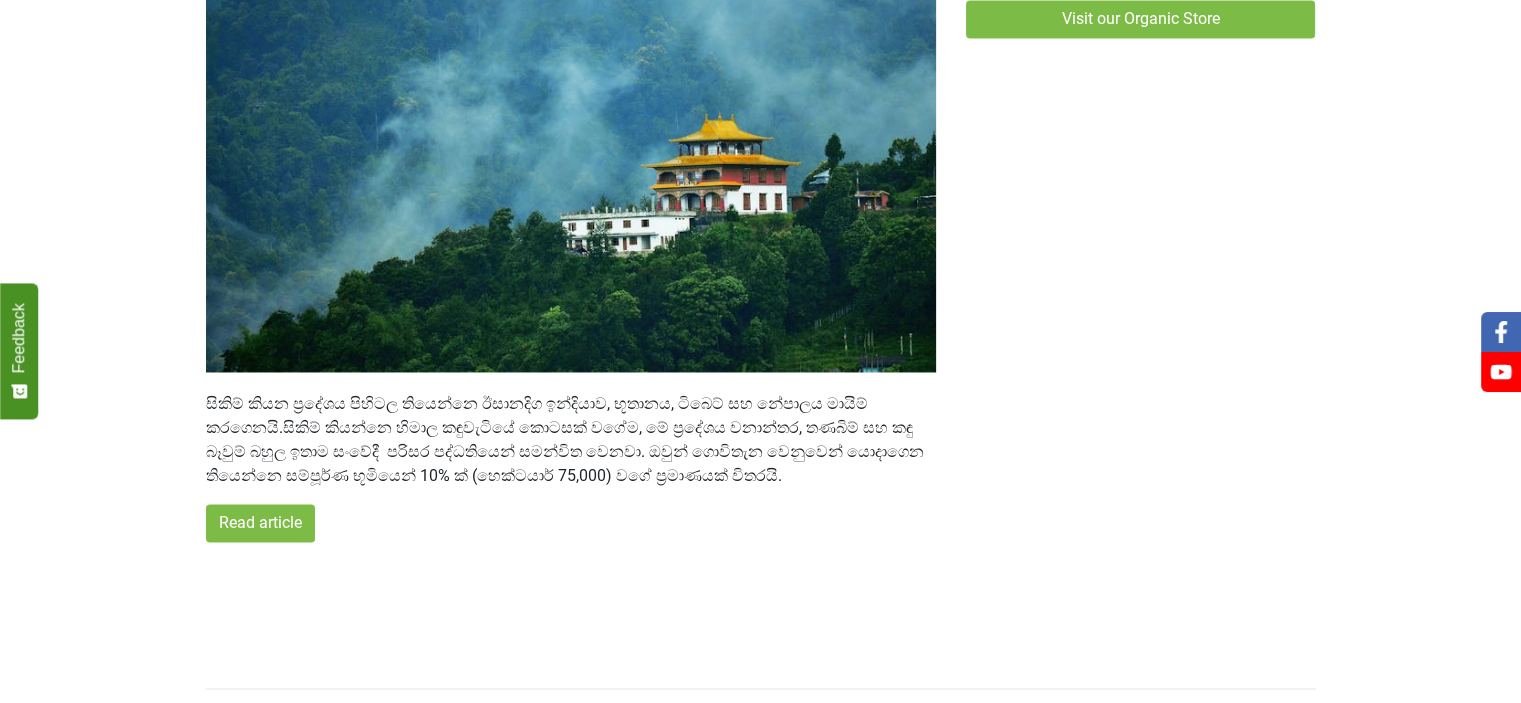 scroll, scrollTop: 3232, scrollLeft: 0, axis: vertical 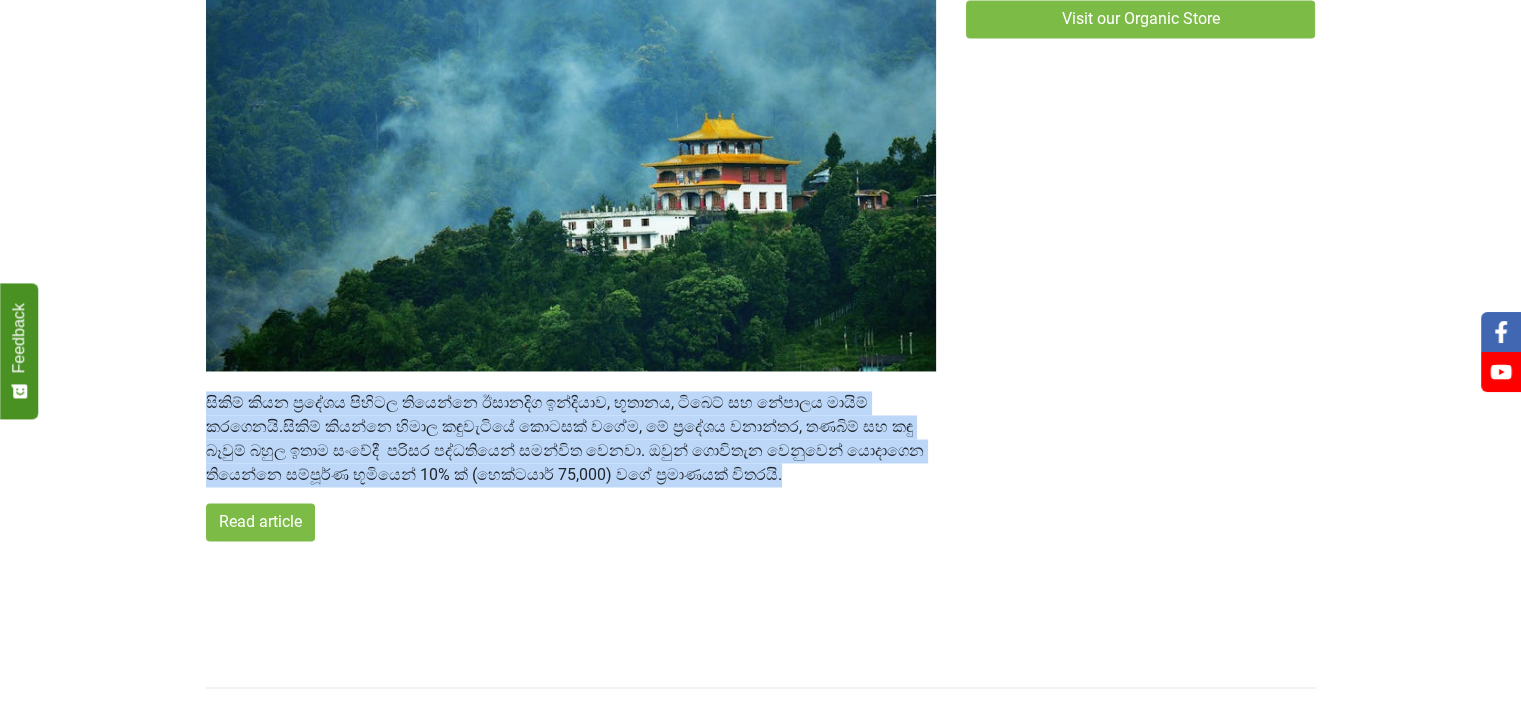 drag, startPoint x: 204, startPoint y: 426, endPoint x: 488, endPoint y: 495, distance: 292.26187 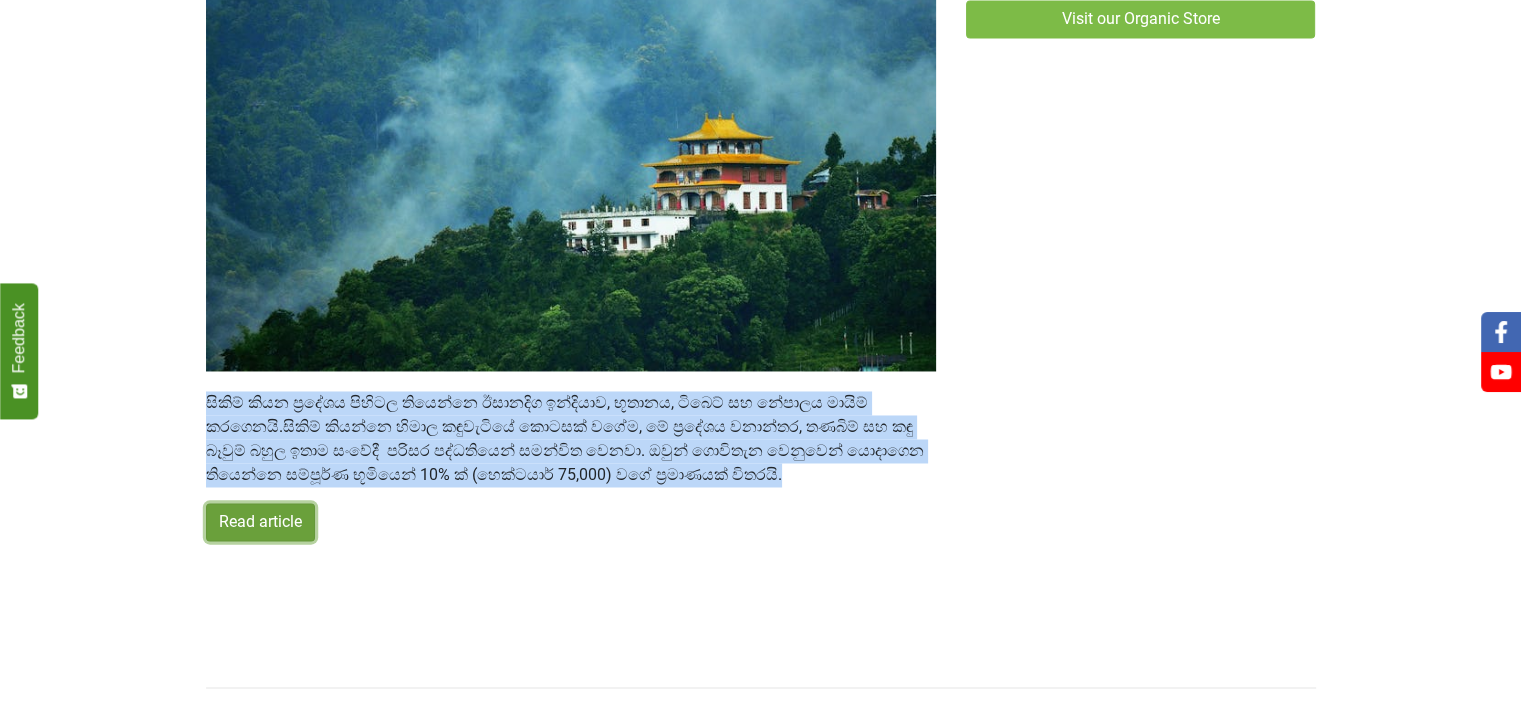 click on "Read article" at bounding box center [260, 522] 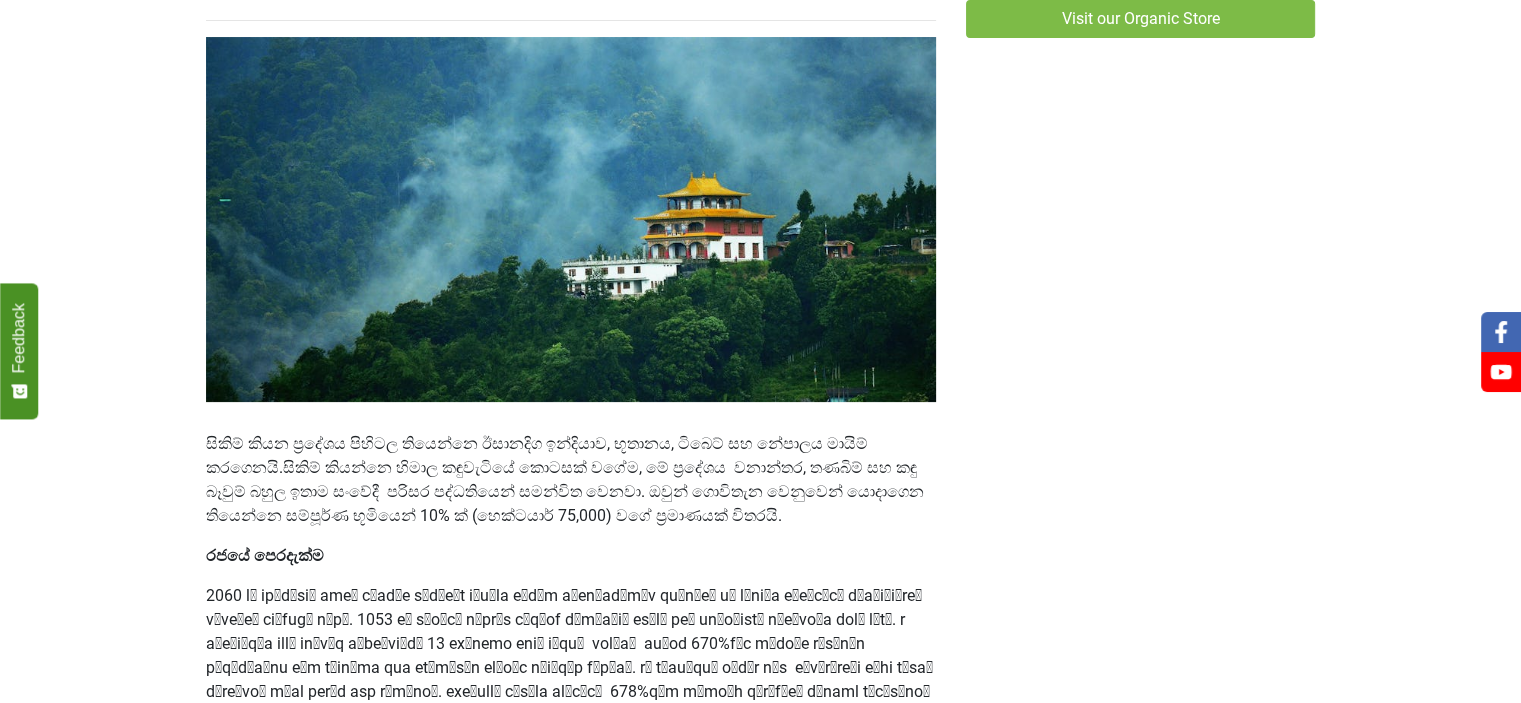 scroll, scrollTop: 356, scrollLeft: 0, axis: vertical 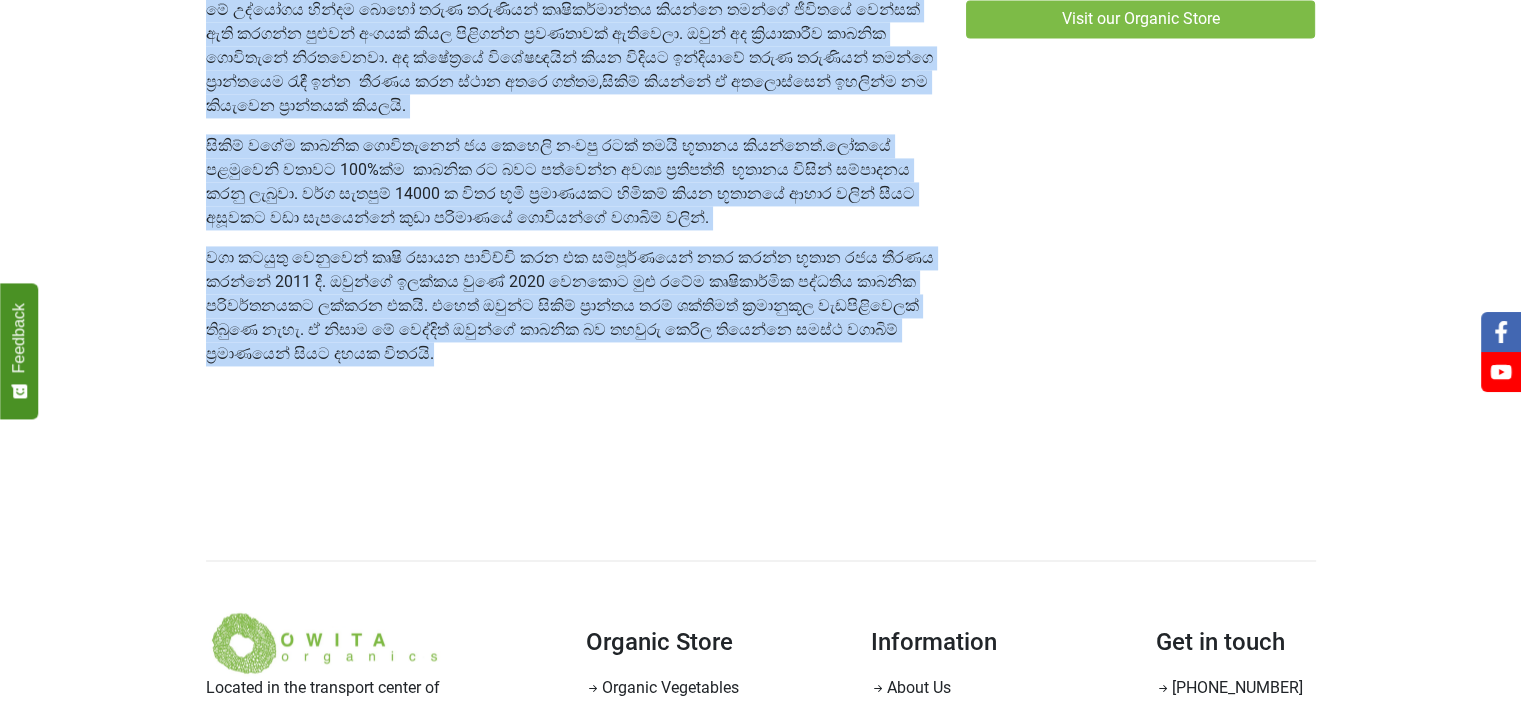 drag, startPoint x: 204, startPoint y: 427, endPoint x: 875, endPoint y: 360, distance: 674.33673 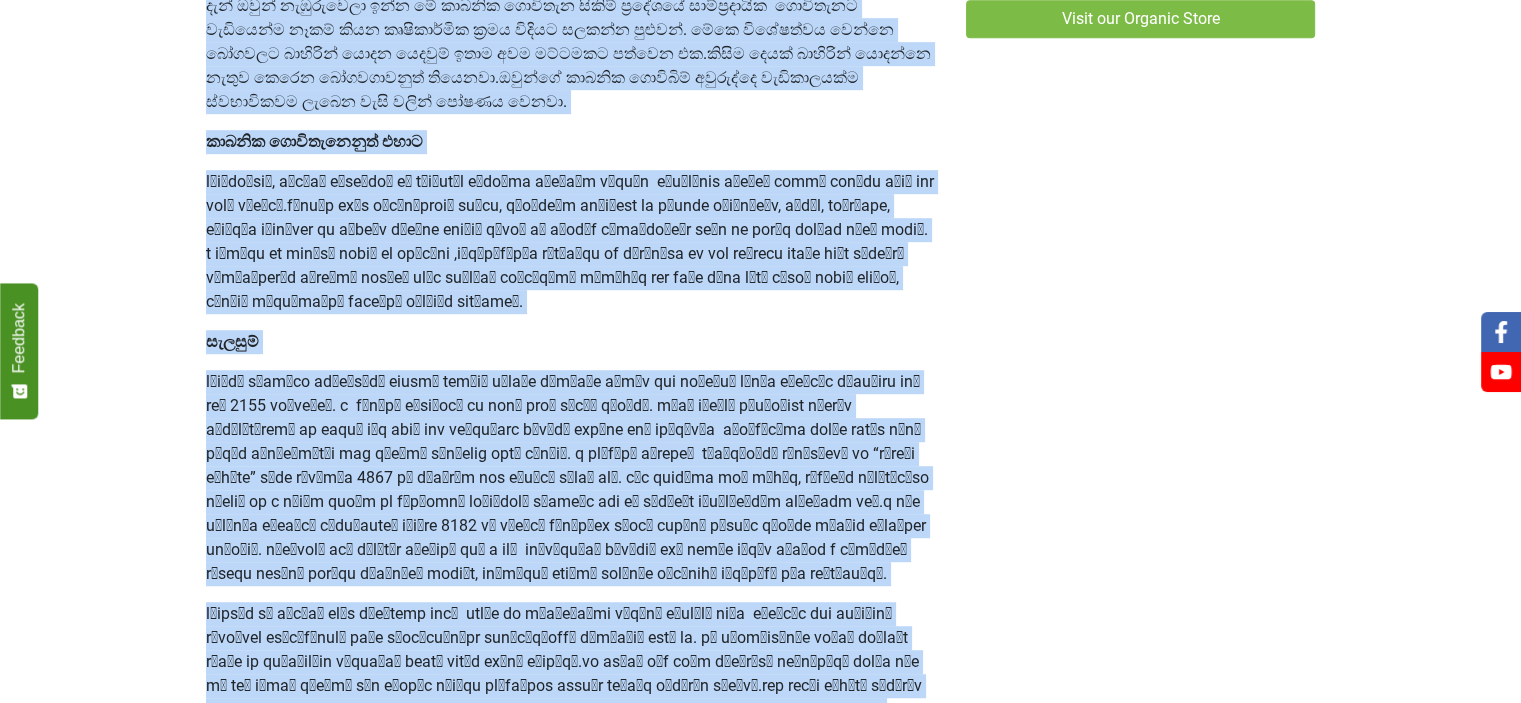 scroll, scrollTop: 1099, scrollLeft: 0, axis: vertical 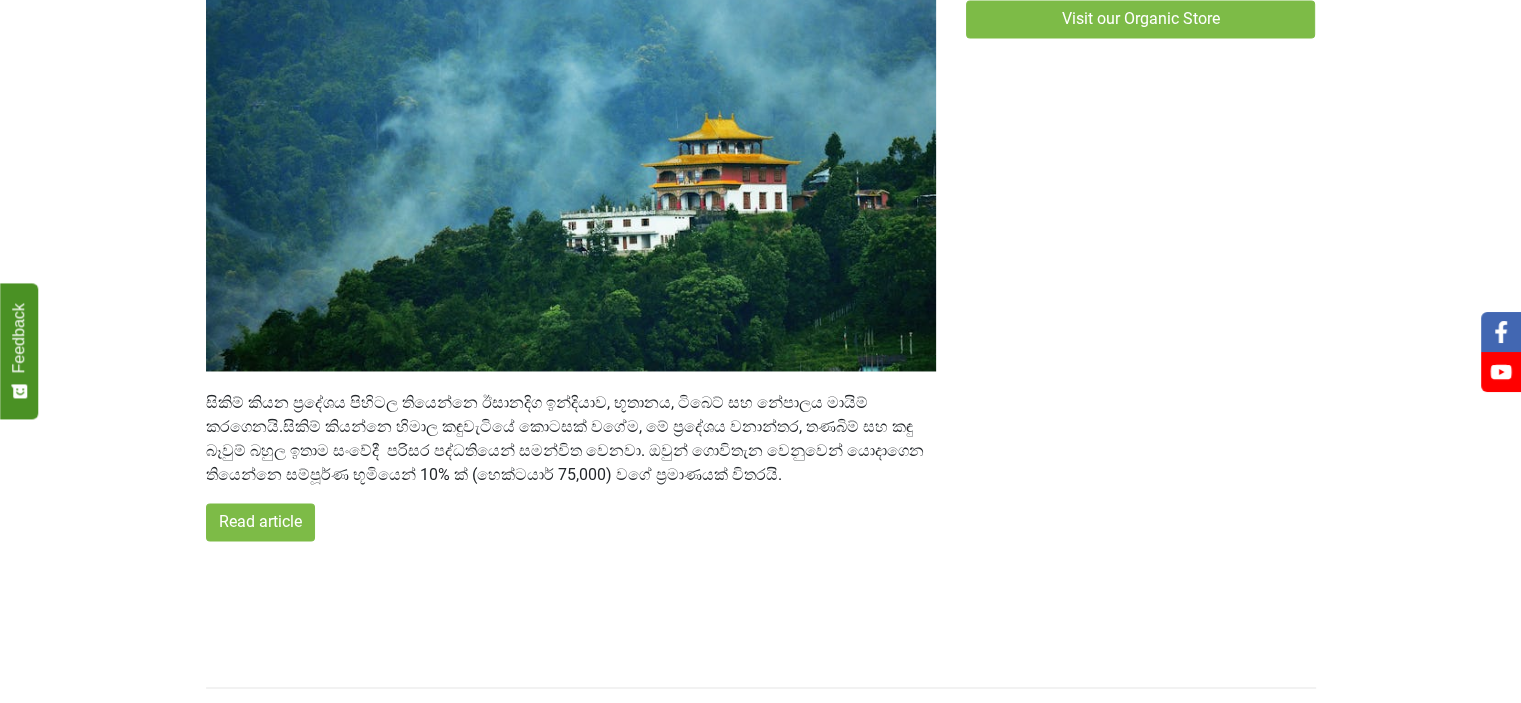 click on "Visit our Organic Store" at bounding box center (1141, -1189) 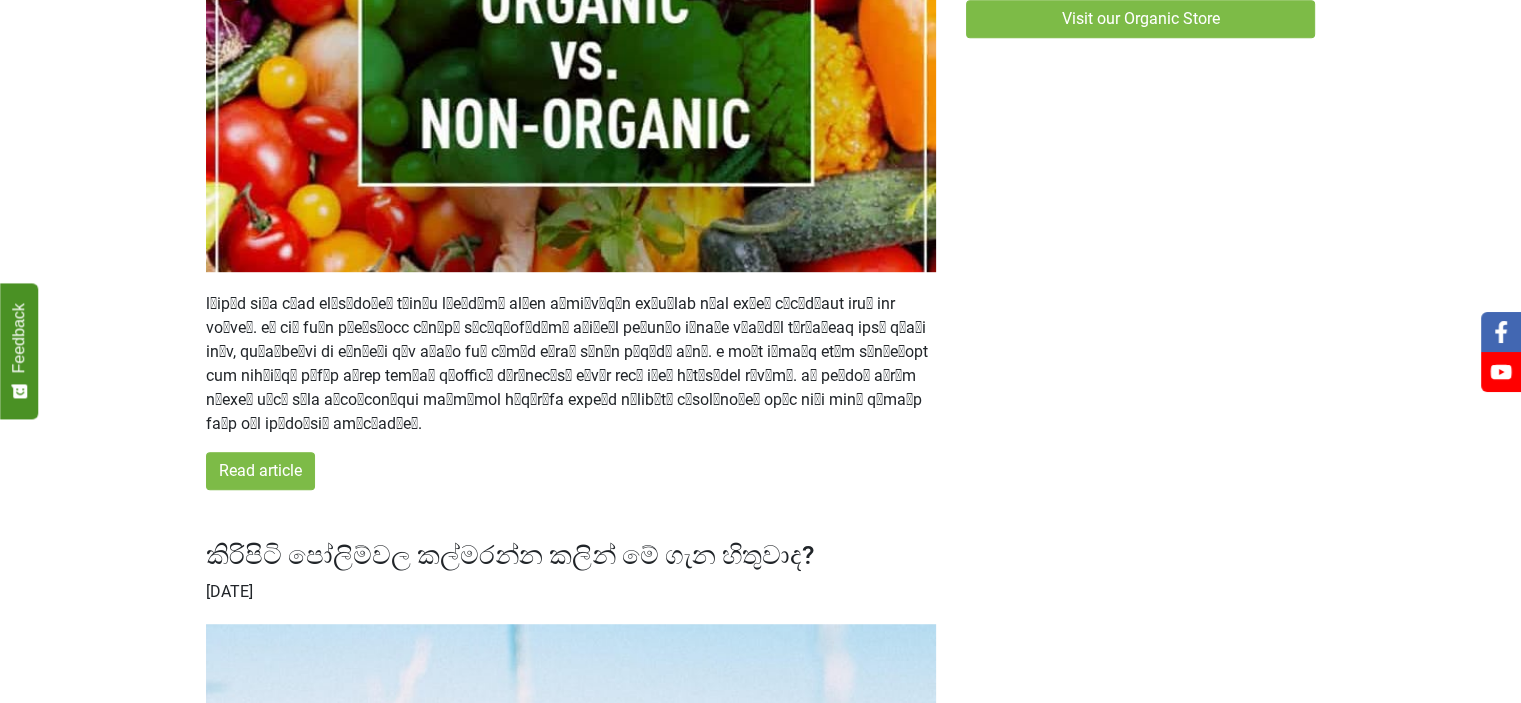 scroll, scrollTop: 808, scrollLeft: 0, axis: vertical 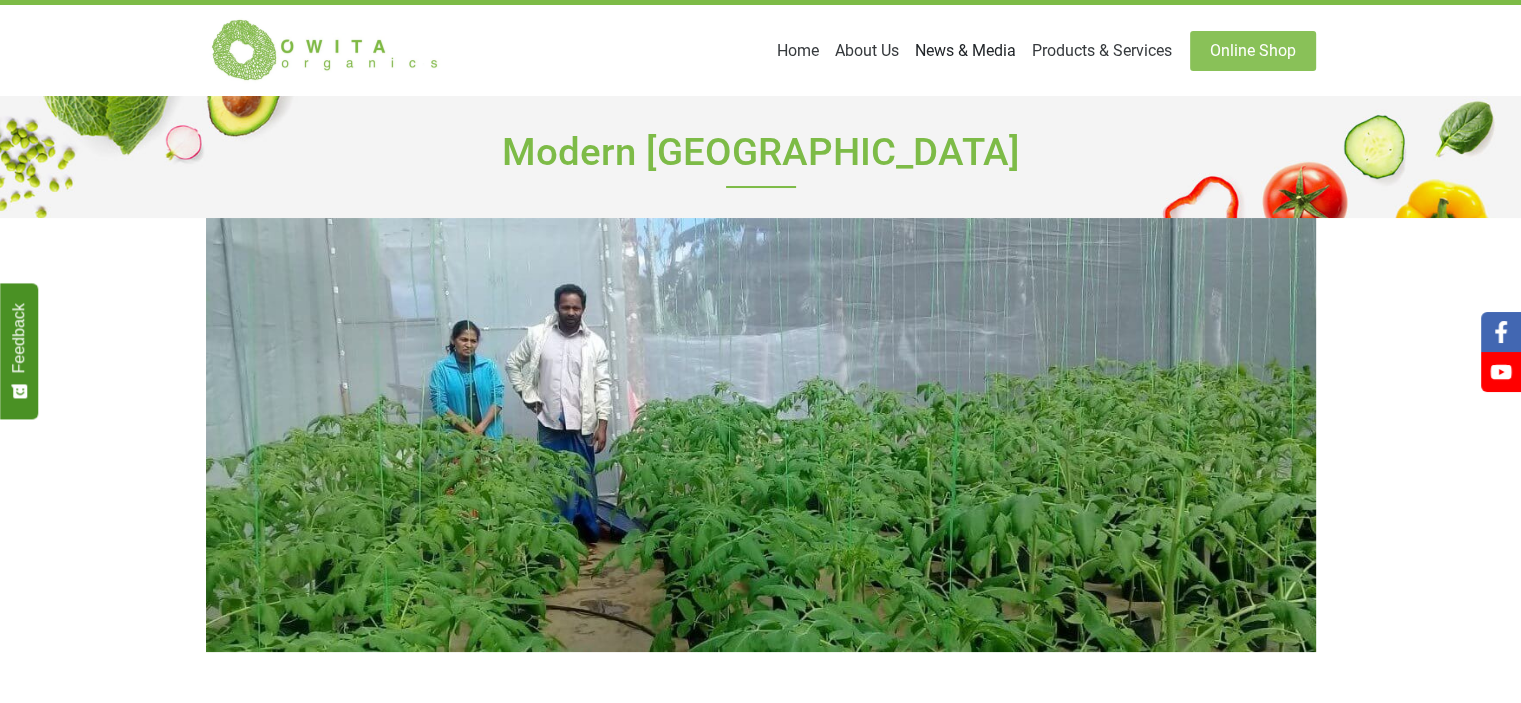click on "News & Media" at bounding box center (965, 51) 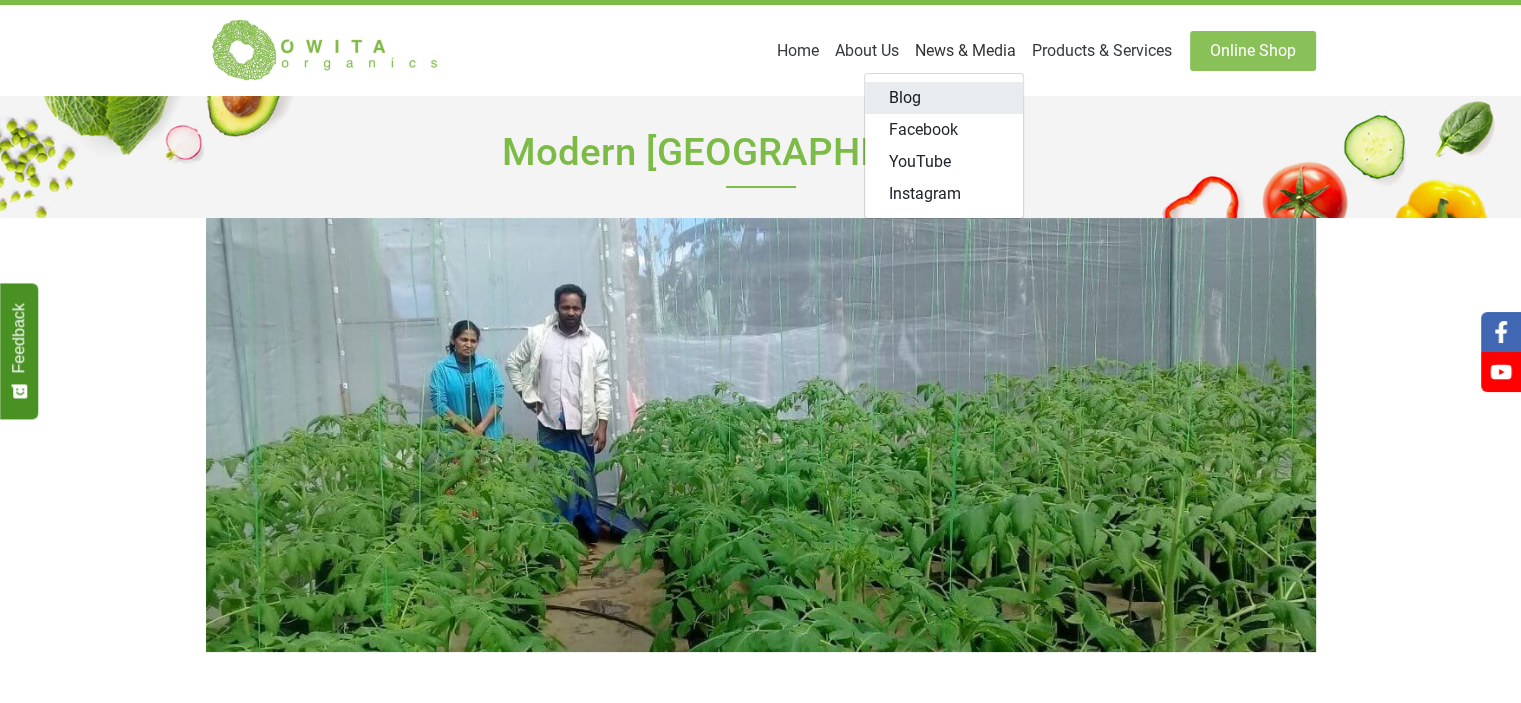 click on "Blog" at bounding box center [944, 98] 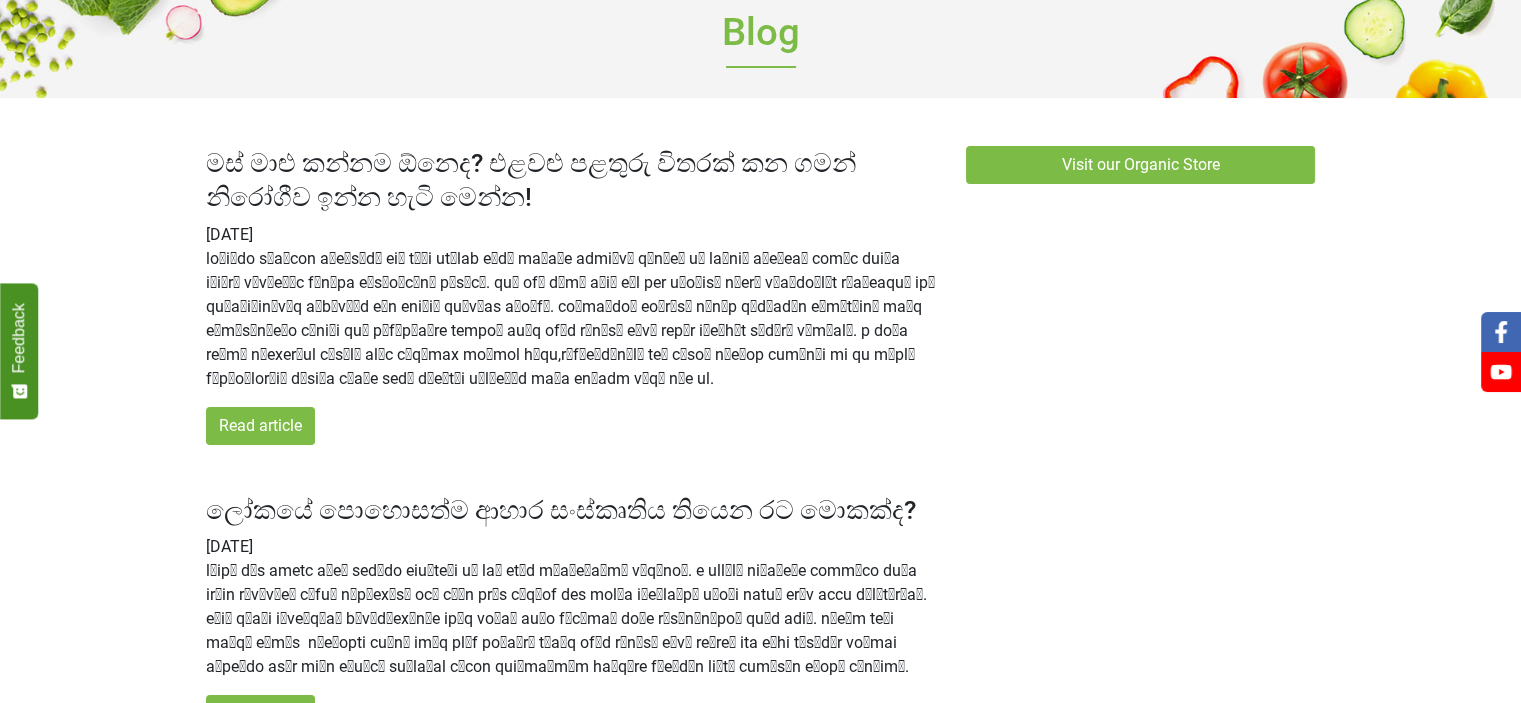 scroll, scrollTop: 120, scrollLeft: 0, axis: vertical 